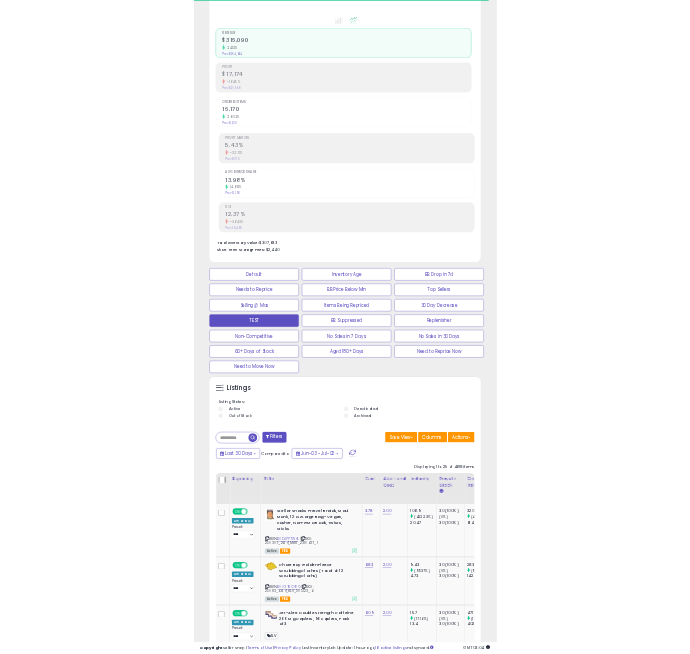 scroll, scrollTop: 0, scrollLeft: 0, axis: both 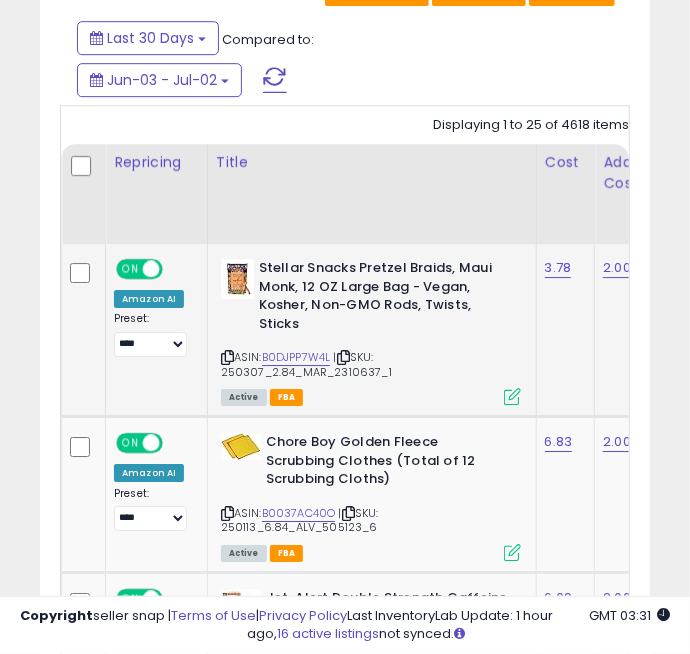 click at bounding box center [512, 396] 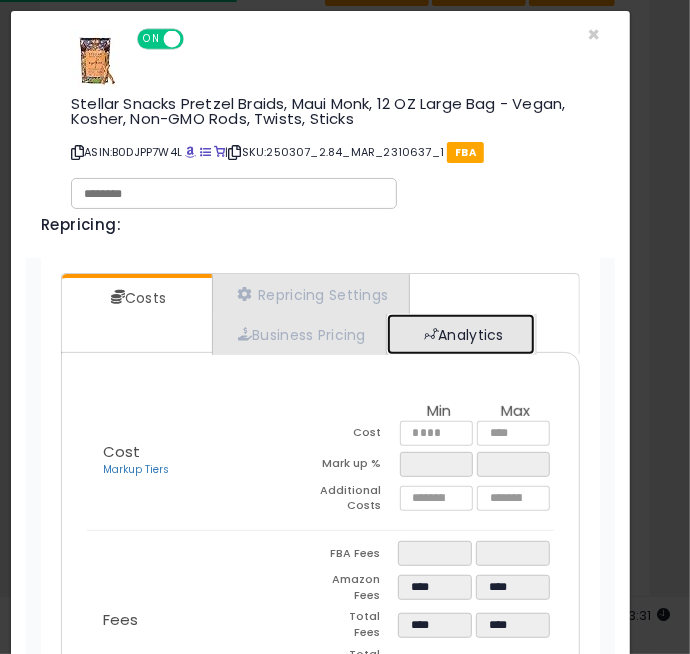 click on "Analytics" at bounding box center [461, 334] 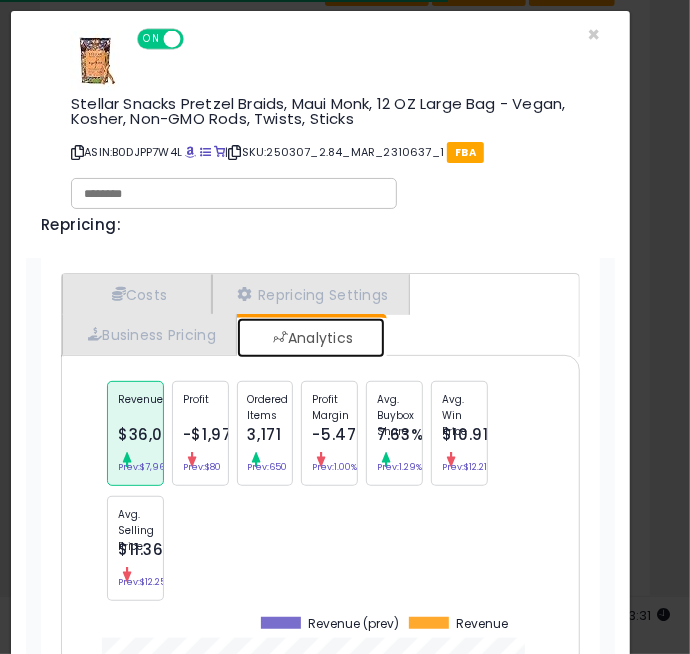 scroll, scrollTop: 999198, scrollLeft: 999440, axis: both 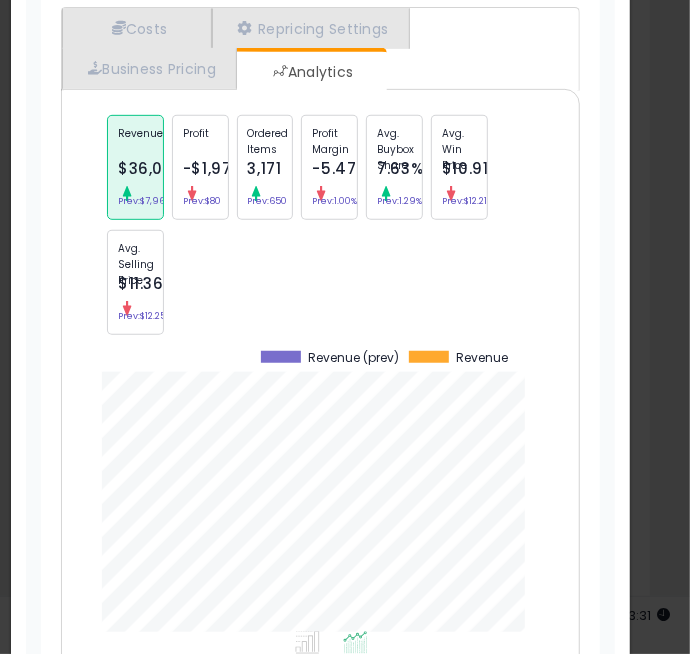 click on "3,171" at bounding box center [265, 168] 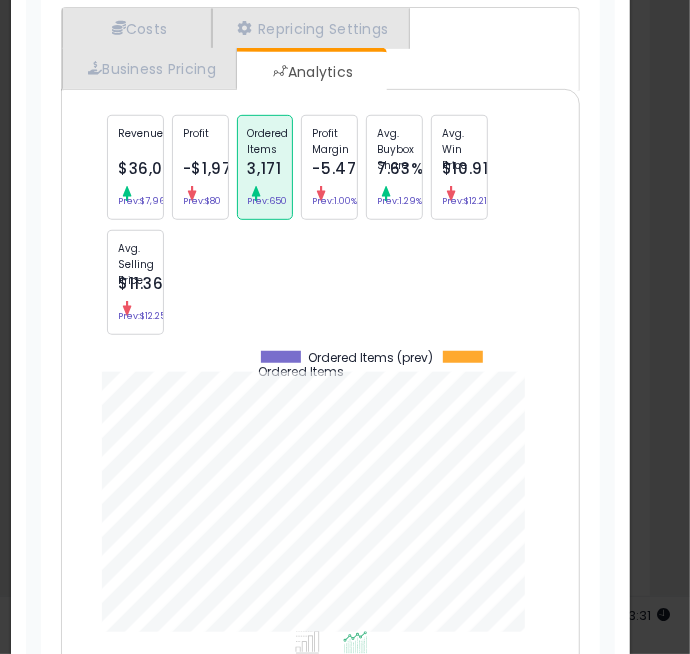 scroll, scrollTop: 999198, scrollLeft: 999440, axis: both 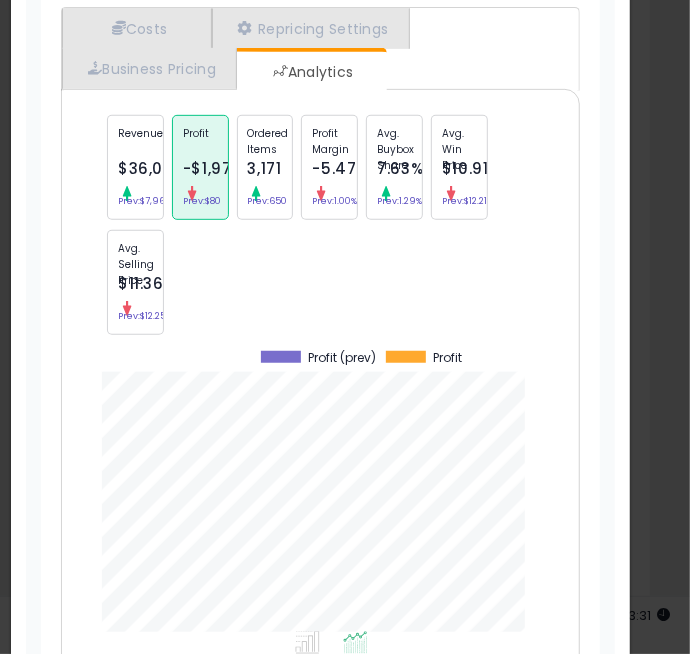click on "Ordered Items
3,171
Prev:  650" 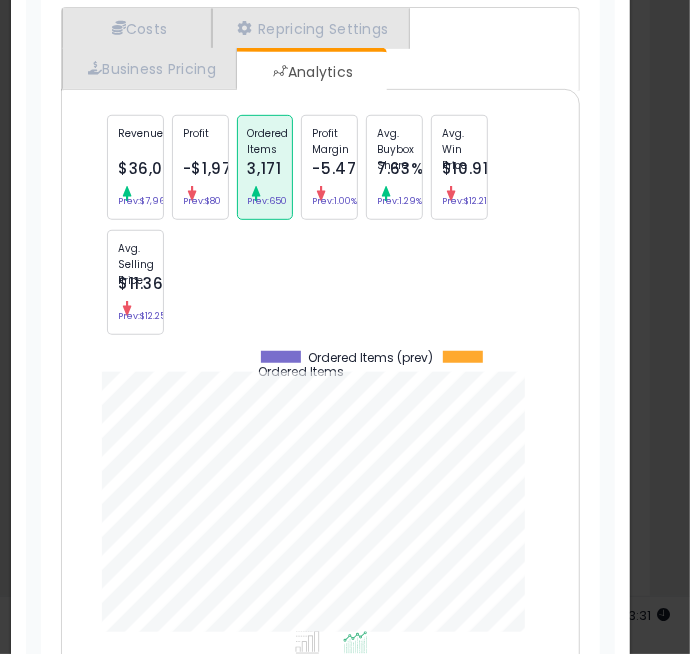 scroll, scrollTop: 999198, scrollLeft: 999440, axis: both 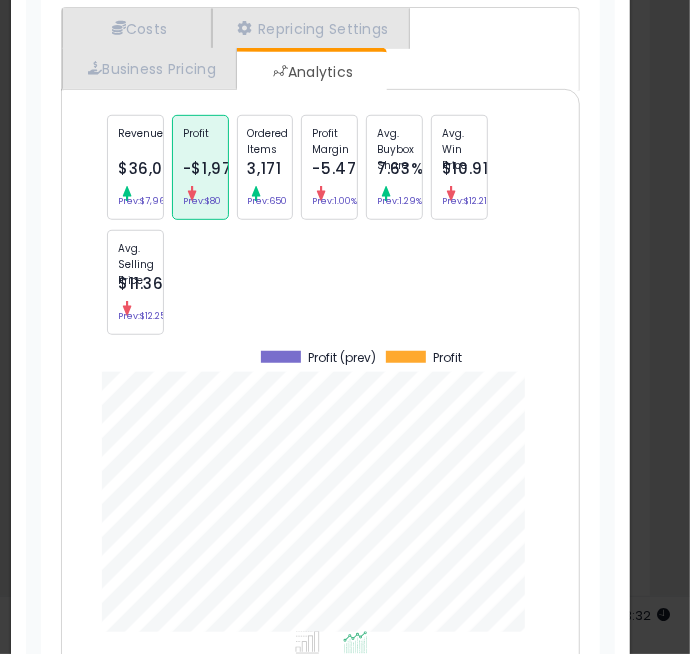 click on "Ordered Items
3,171
Prev:  650" 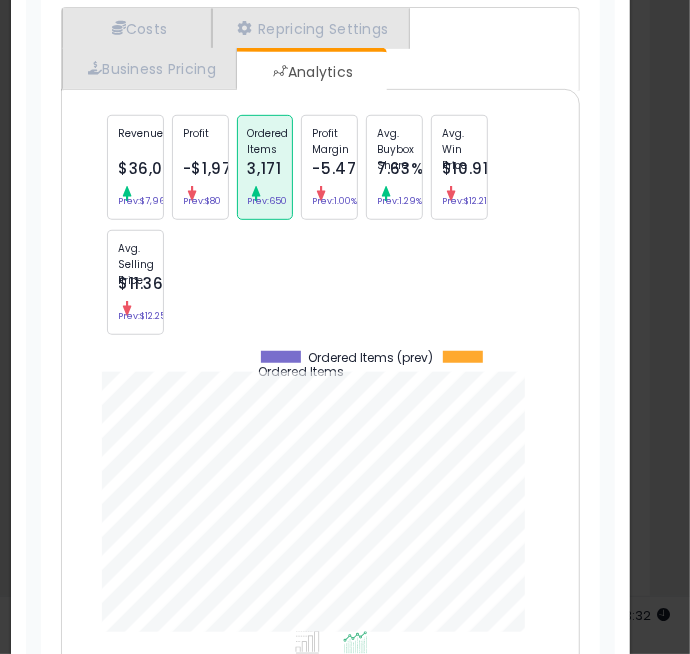 scroll, scrollTop: 999198, scrollLeft: 999440, axis: both 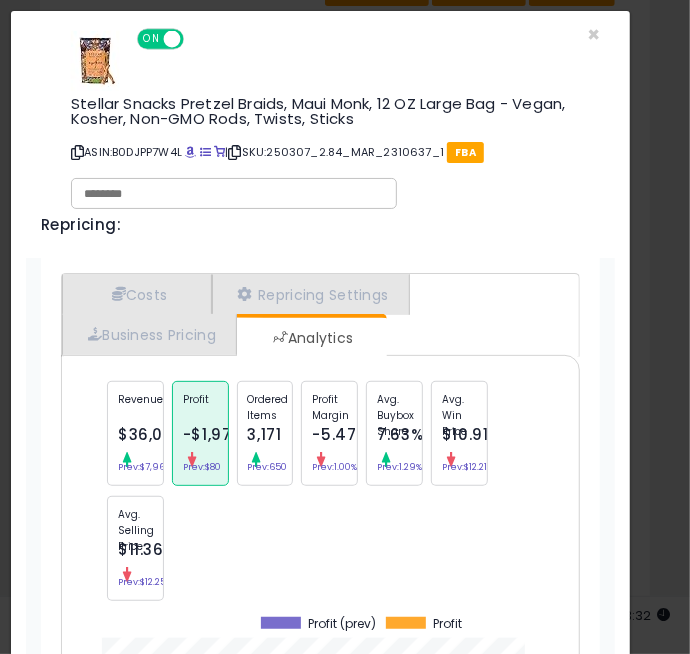 click on "Repricing:
ON   OFF" at bounding box center [320, 36] 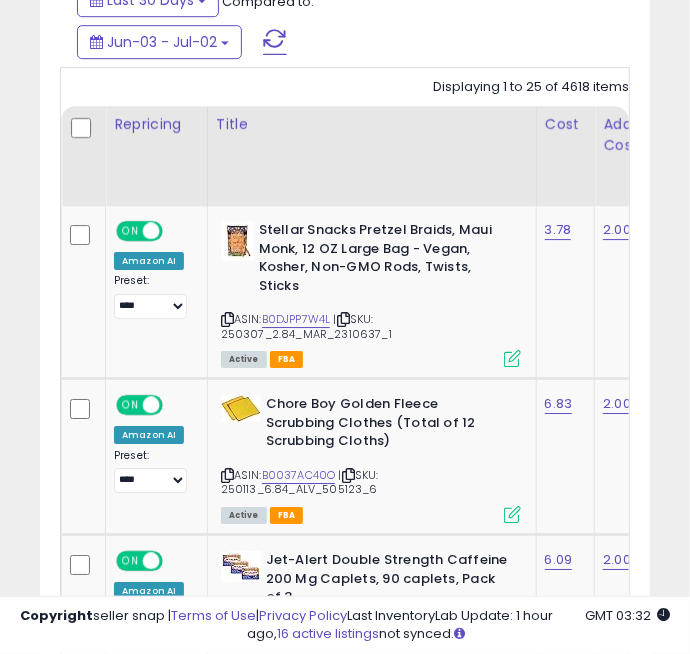 scroll, scrollTop: 1958, scrollLeft: 0, axis: vertical 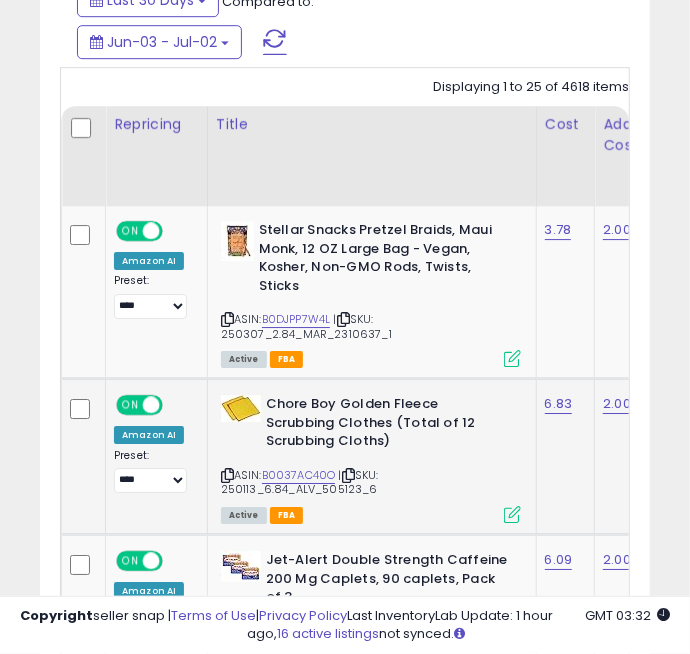 click at bounding box center [512, 514] 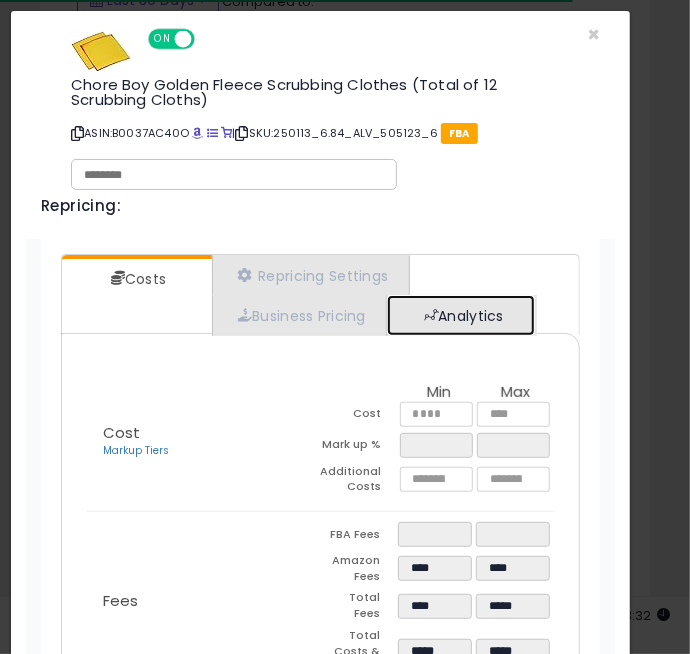 click on "Analytics" at bounding box center (461, 315) 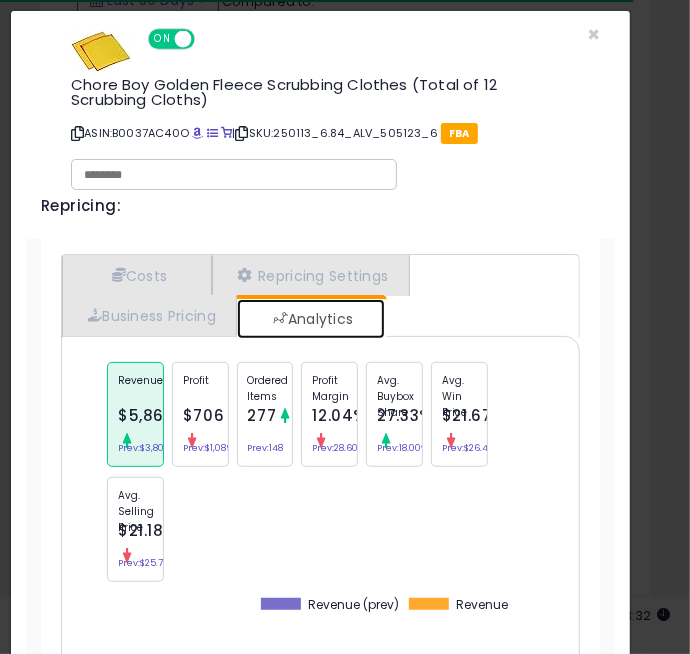 scroll, scrollTop: 999198, scrollLeft: 999440, axis: both 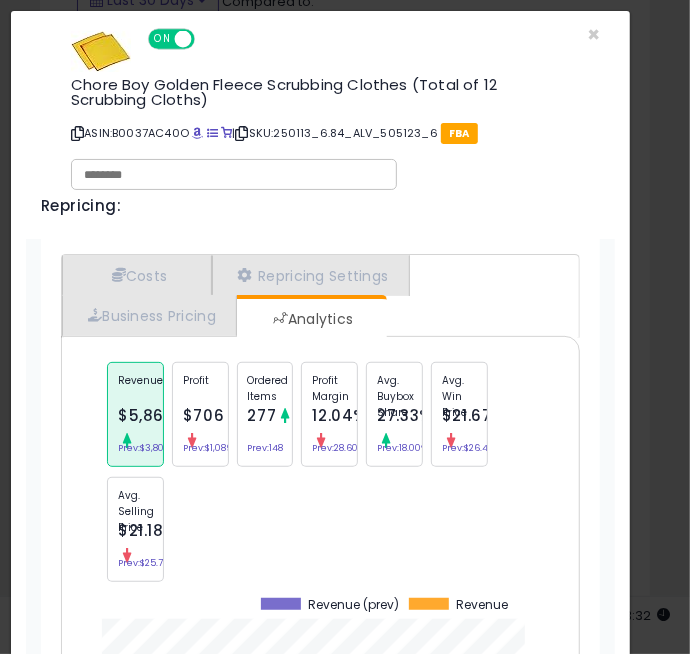 click on "Profit
$706
Prev:  $1,089" at bounding box center (200, 414) 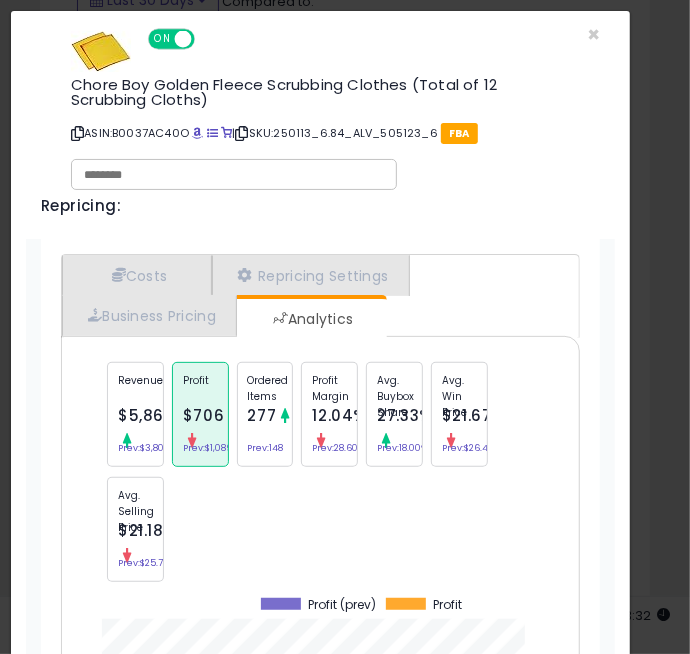 scroll, scrollTop: 999198, scrollLeft: 999440, axis: both 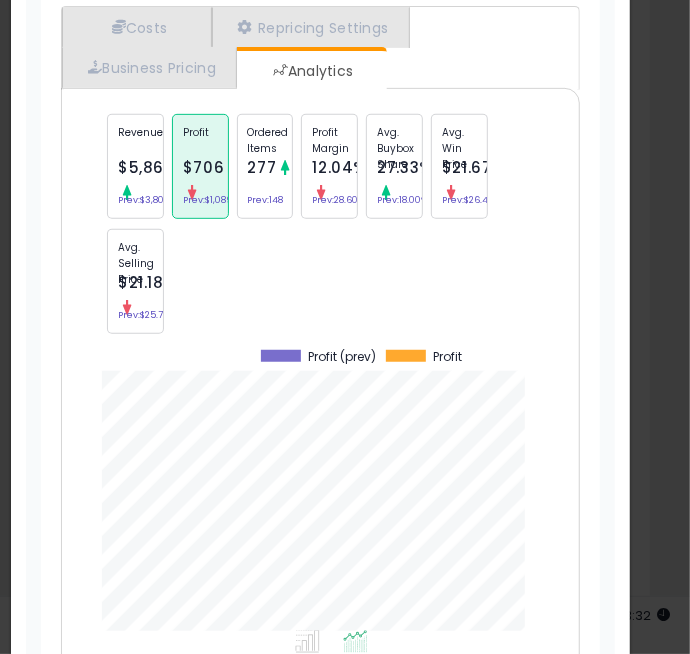 click on "Ordered Items
277
Prev:  148" 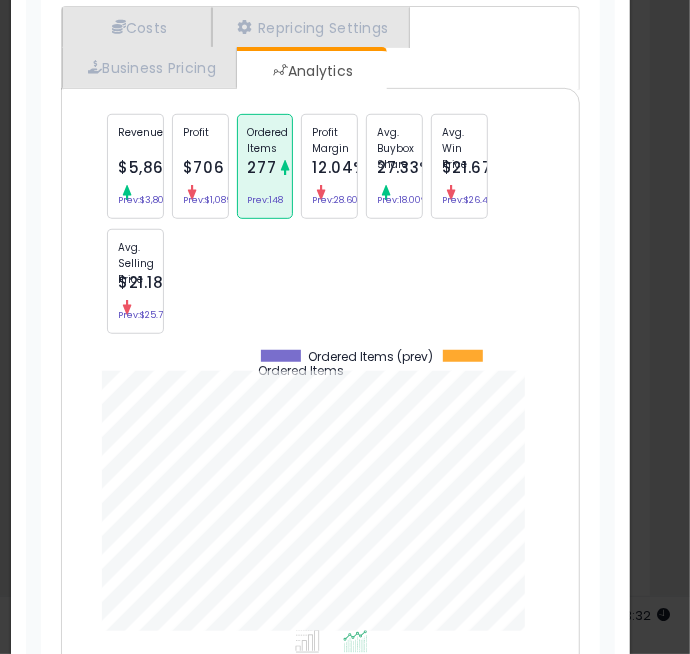 scroll, scrollTop: 999198, scrollLeft: 999440, axis: both 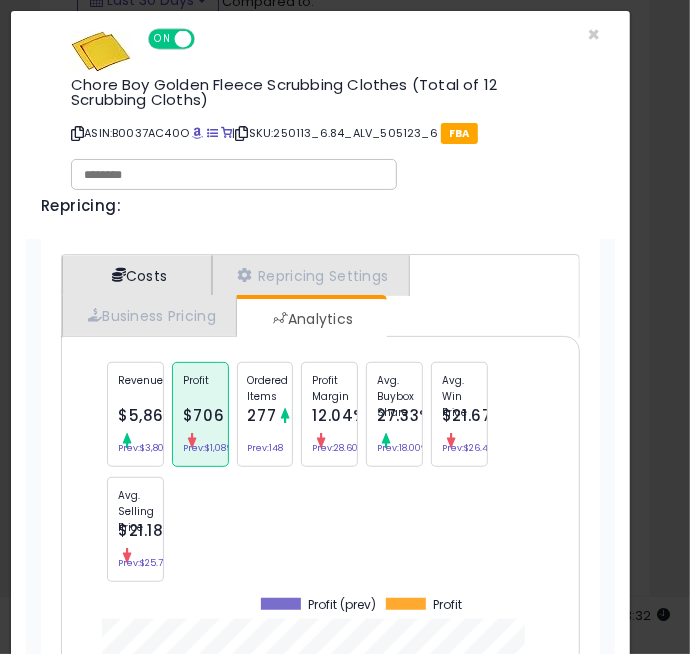 click on "Costs" at bounding box center [137, 275] 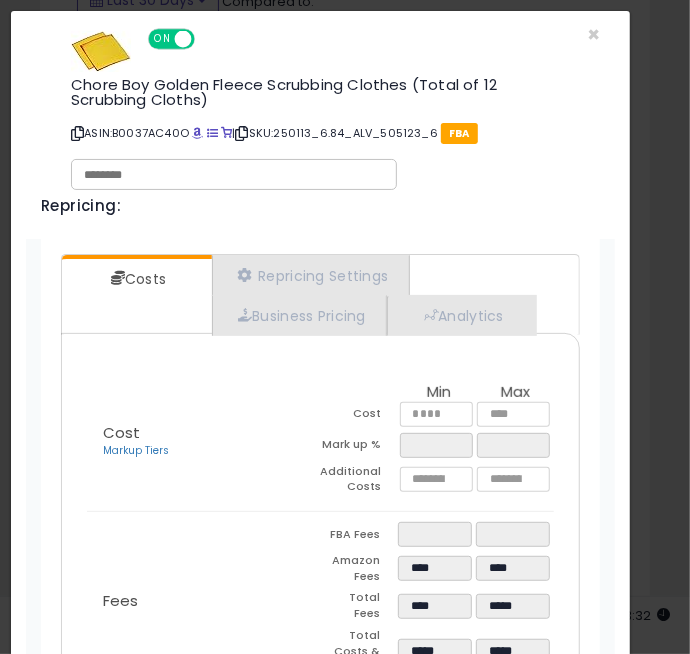 click on "Repricing:
ON   OFF" at bounding box center (320, 36) 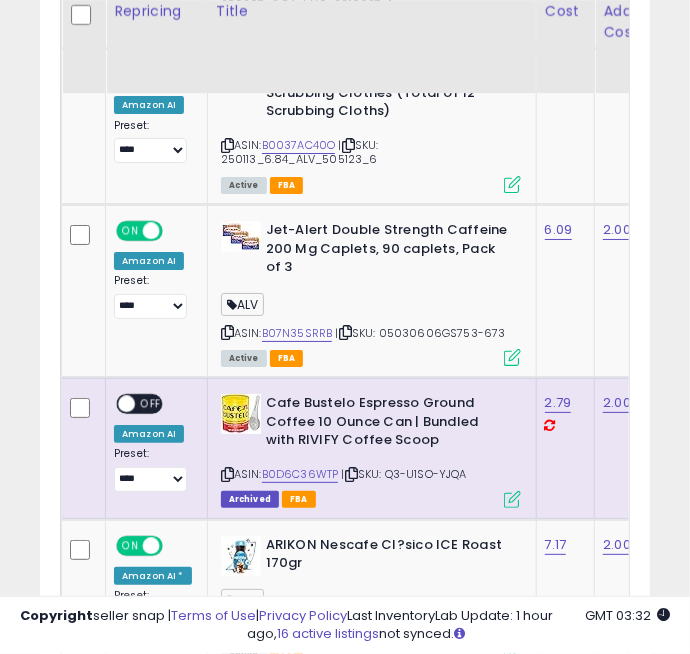 scroll, scrollTop: 2289, scrollLeft: 0, axis: vertical 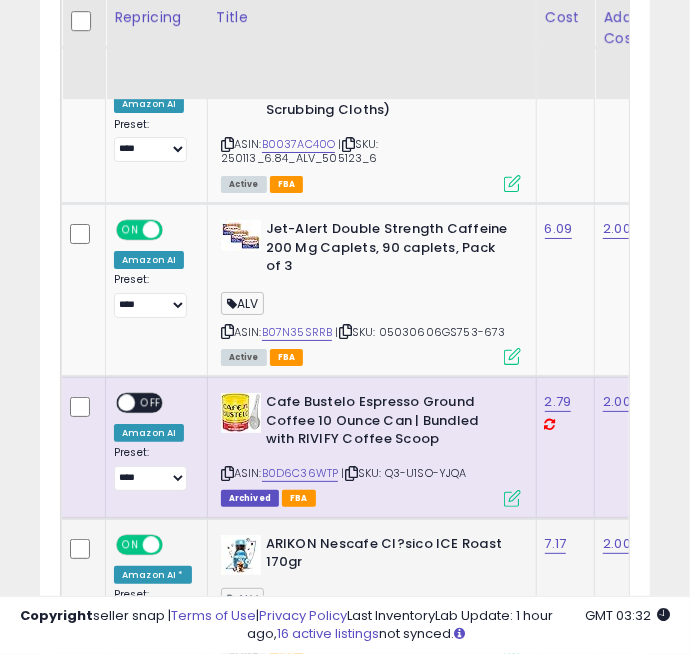 click at bounding box center [512, 652] 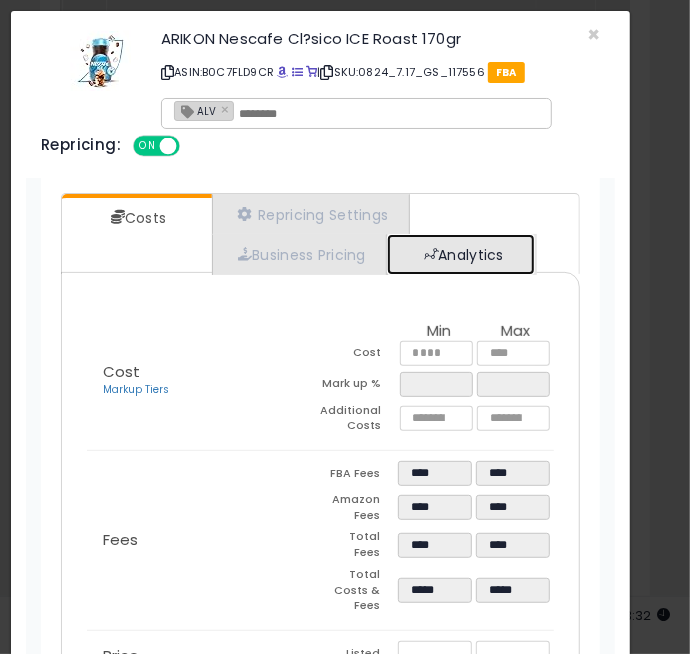 click on "Analytics" at bounding box center [461, 254] 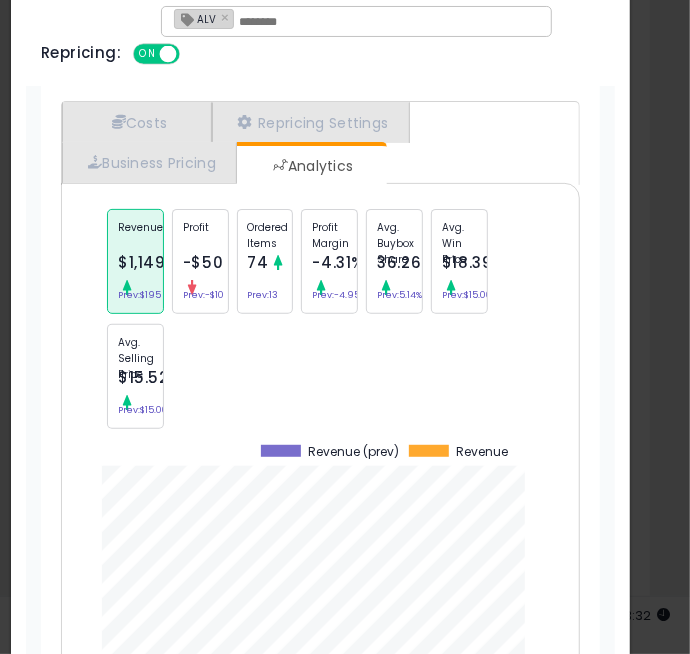 click on "-$50" at bounding box center [203, 262] 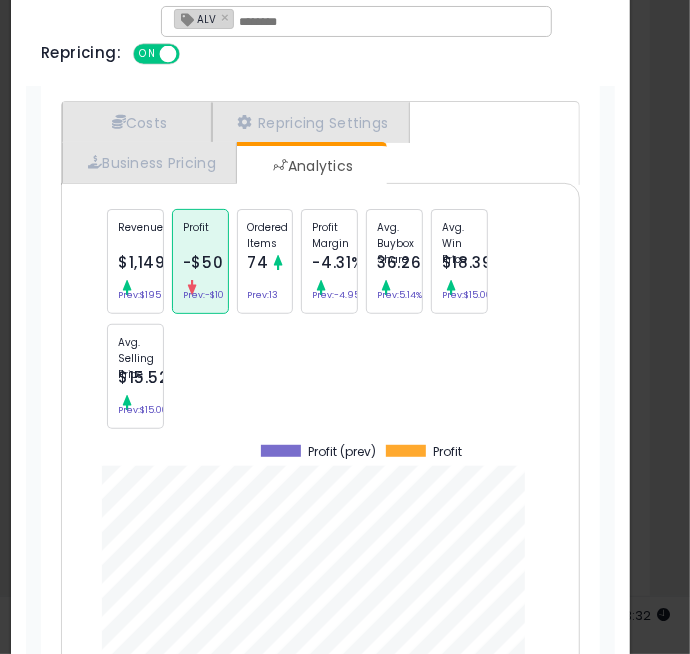 click on "74" at bounding box center (258, 262) 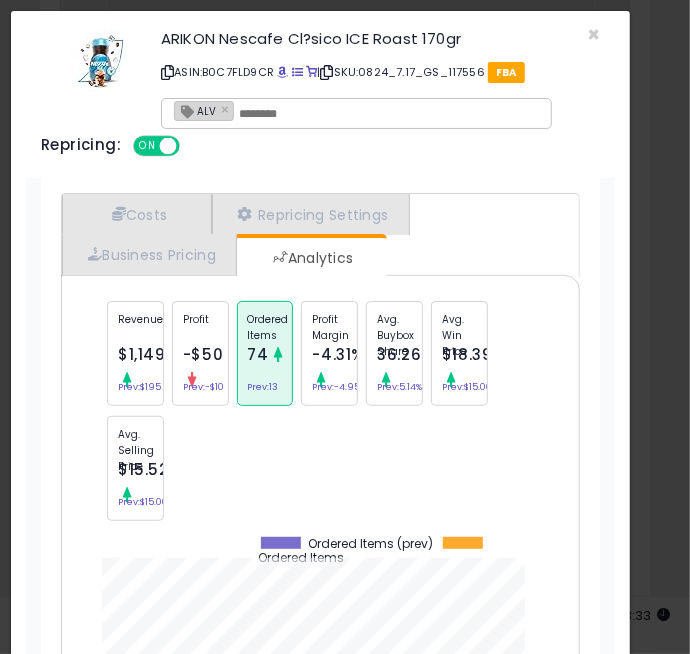 click on "× Close
ARIKON Nescafe Cl?sico ICE Roast 170gr
ASIN:  [ASIN]
|
SKU:  [SKU]
FBA
ALV ×
Repricing:
ON   OFF
Retrieving listing data..." 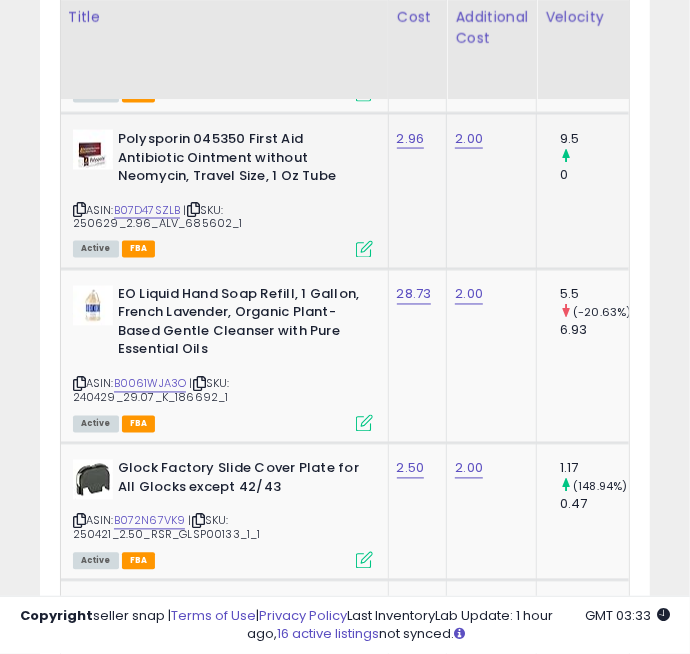 click at bounding box center [364, 249] 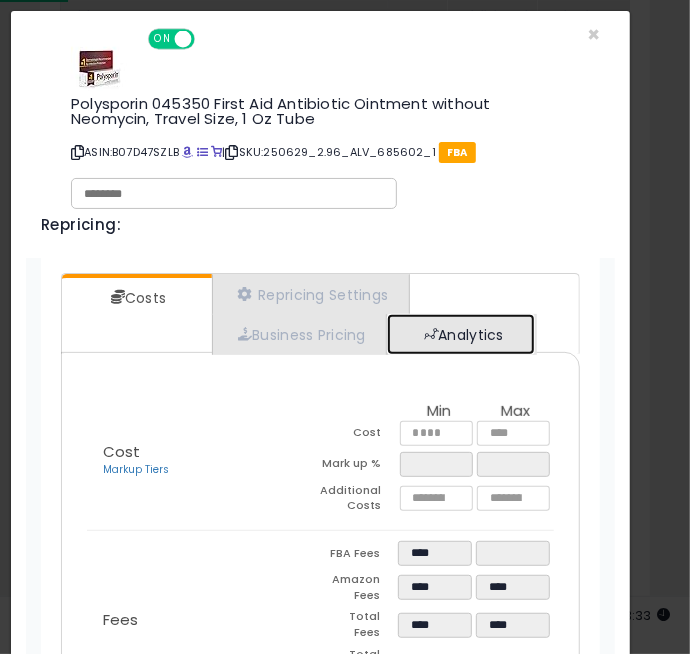 click on "Analytics" at bounding box center [461, 334] 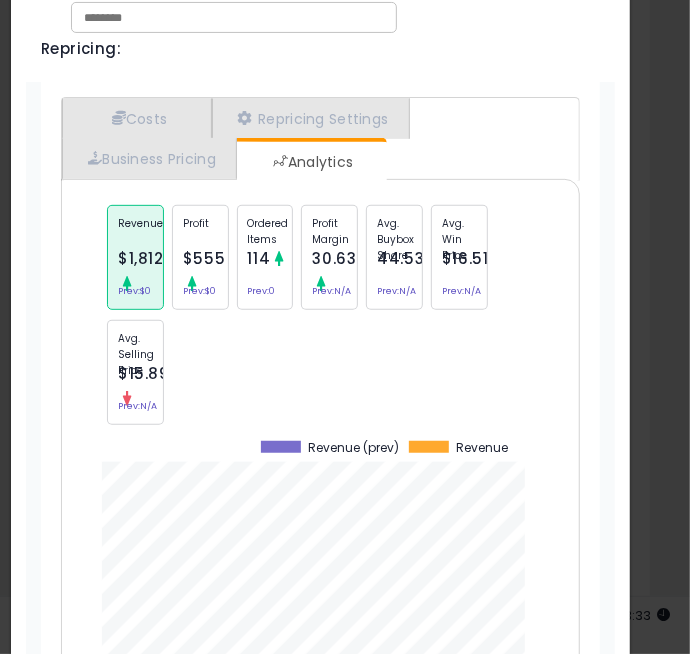 click on "Ordered Items
114
Prev:  0" 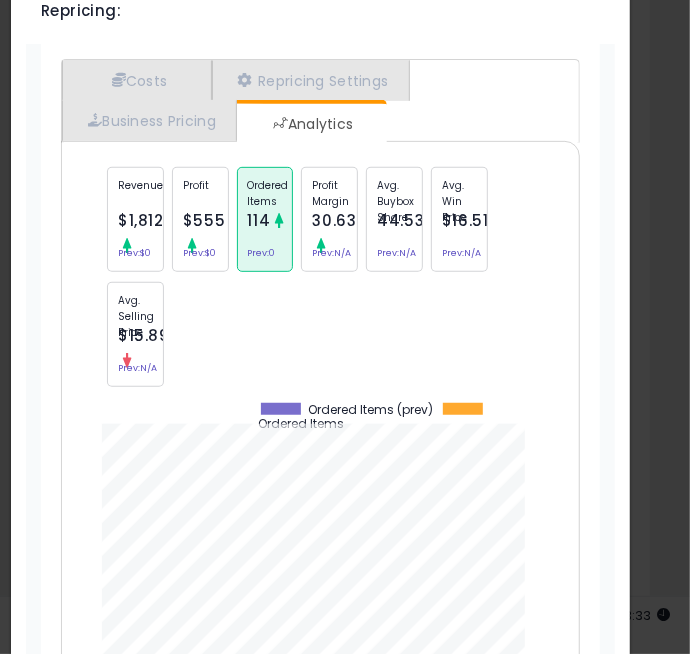 click on "Profit
$555
Prev:  $0" at bounding box center [200, 219] 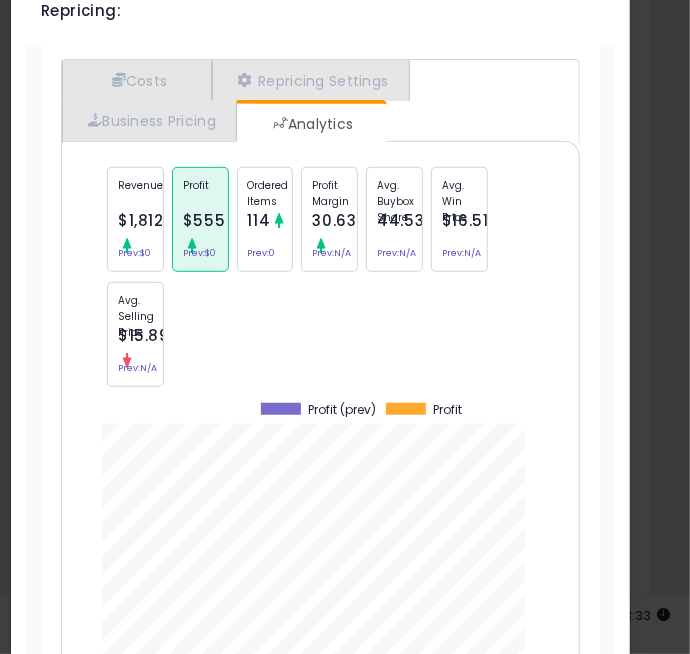 click at bounding box center (279, 220) 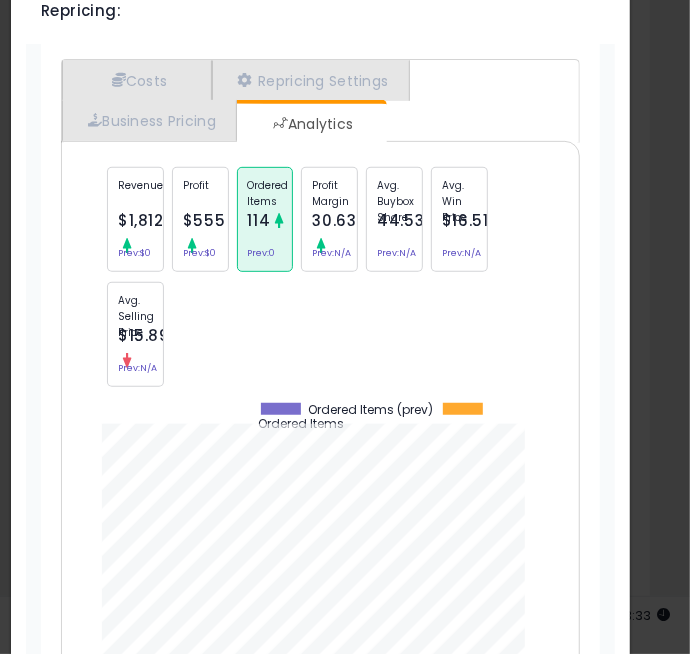 click on "Profit" at bounding box center [200, 193] 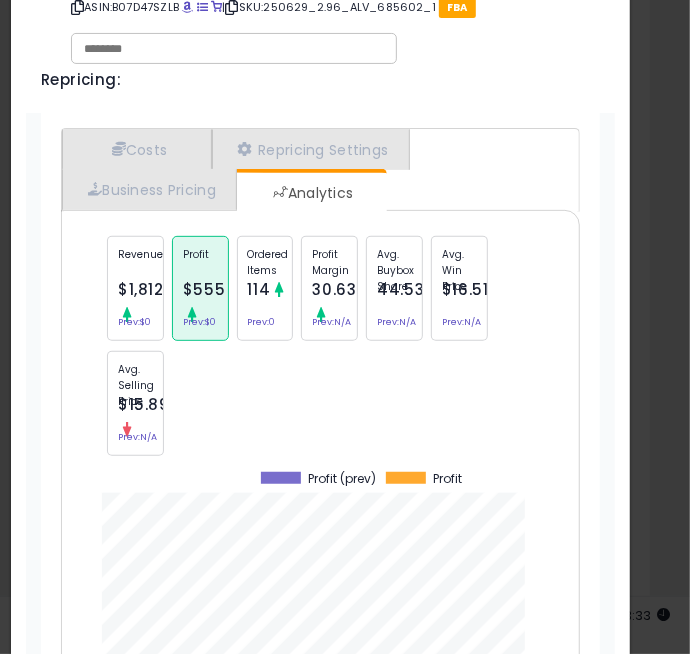 click on "Polysporin 045350 First Aid Antibiotic Ointment without Neomycin, Travel Size, 1 Oz Tube
ASIN:  [ASIN]
|
SKU:  [SKU]
FBA
Repricing:
ON   OFF" 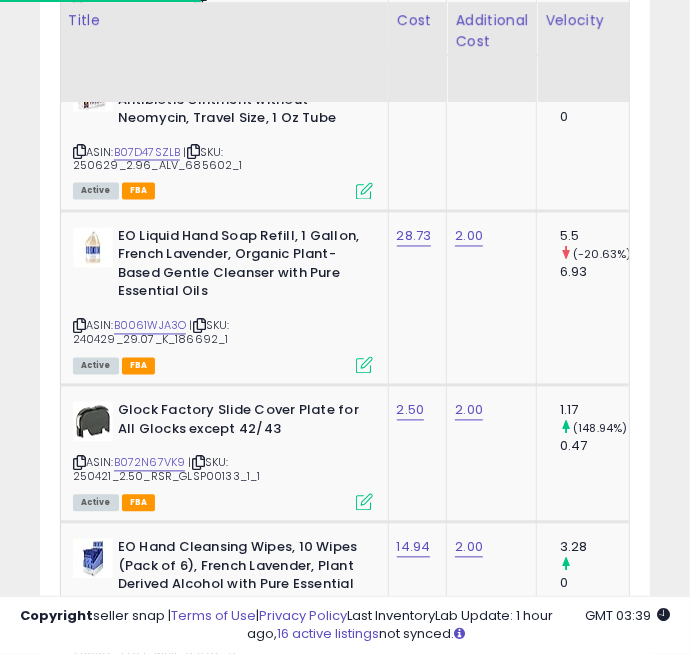 scroll, scrollTop: 3463, scrollLeft: 0, axis: vertical 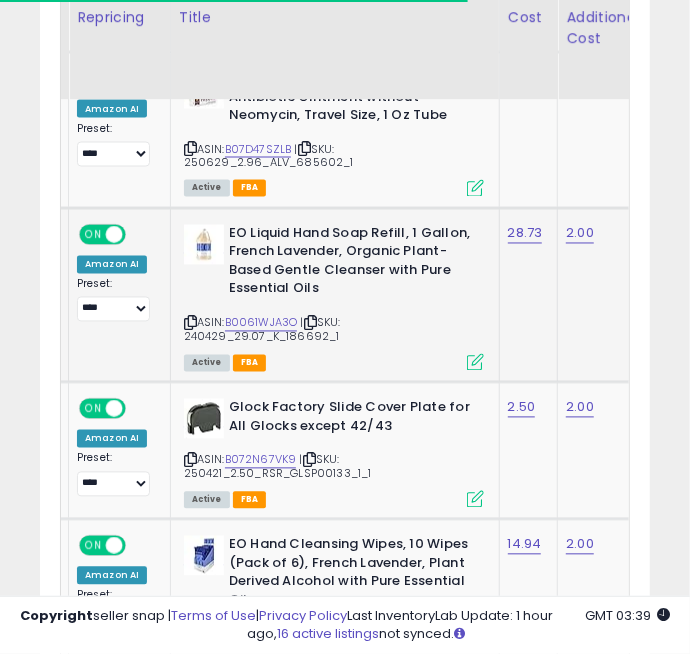 click on "ASIN:  [ASIN]    |   SKU: [SKU] Active FBA" at bounding box center (334, 297) 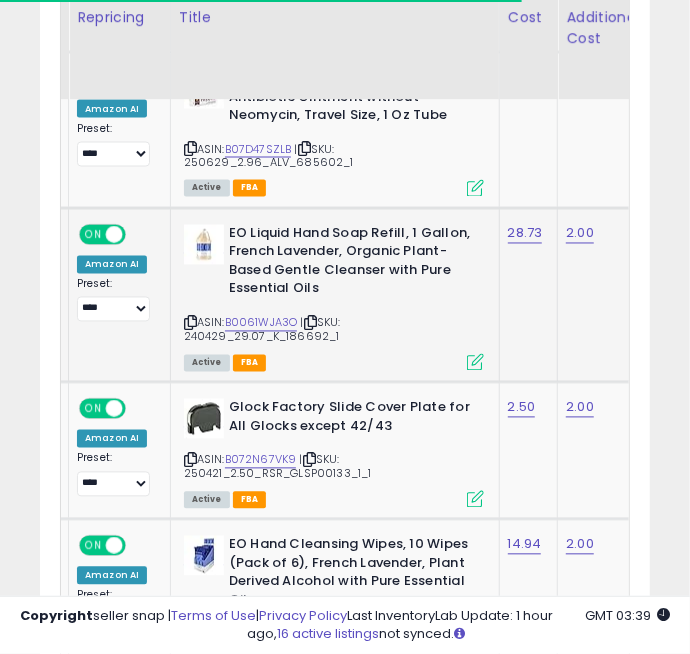 click at bounding box center (475, 362) 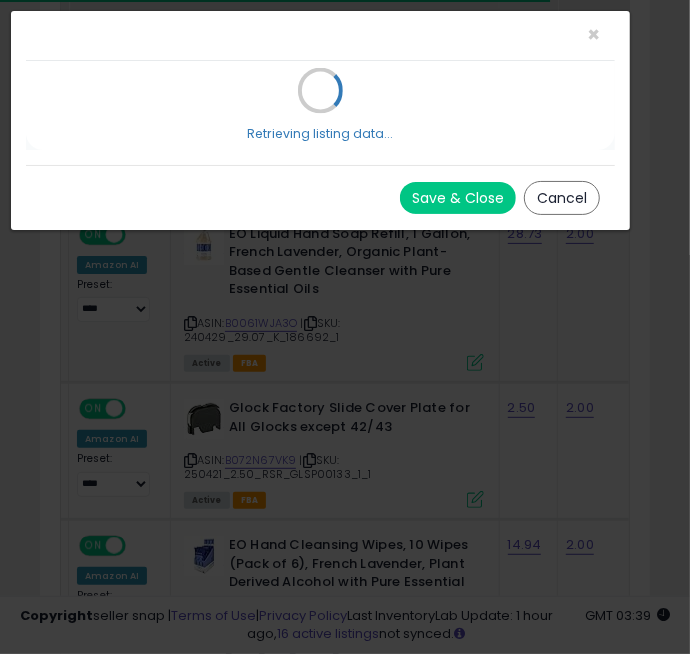 scroll, scrollTop: 0, scrollLeft: 0, axis: both 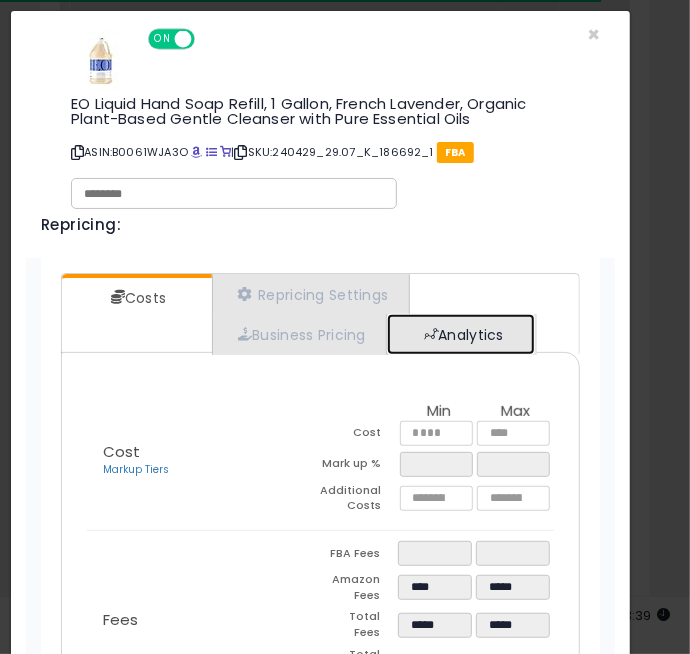 click on "Analytics" at bounding box center [461, 334] 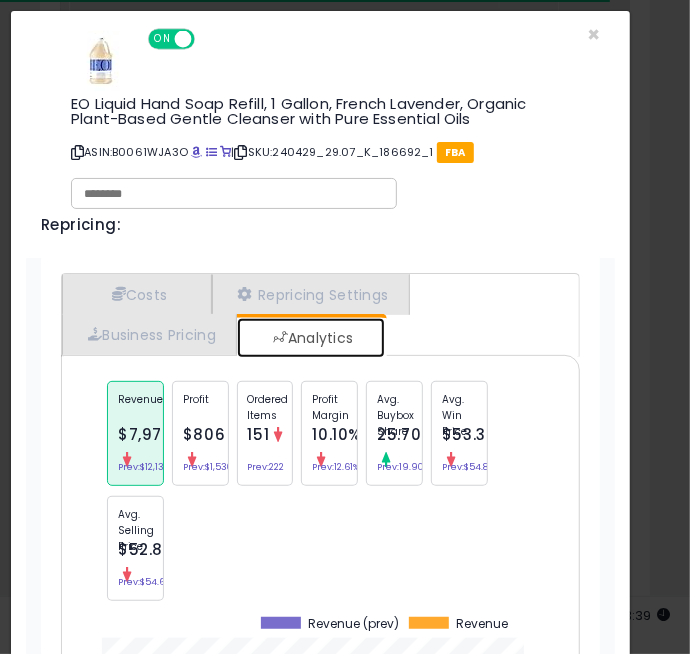 scroll, scrollTop: 999198, scrollLeft: 999440, axis: both 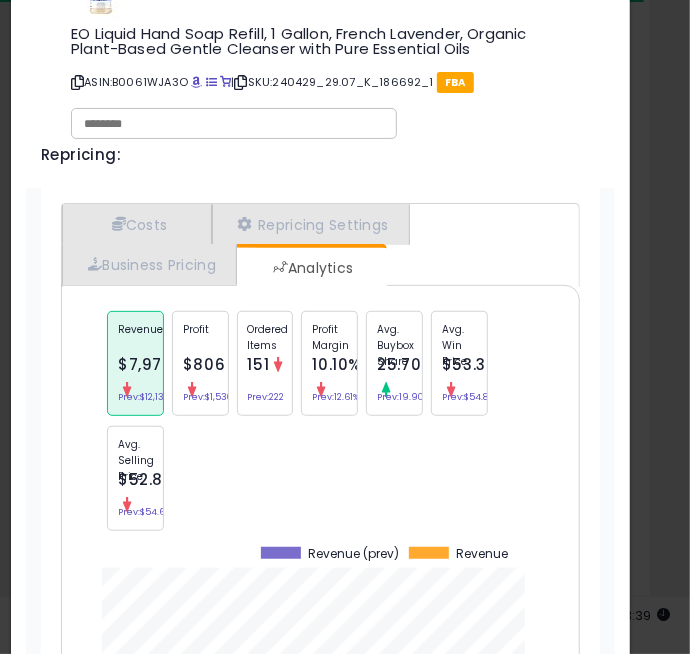 click on "$806" at bounding box center [204, 364] 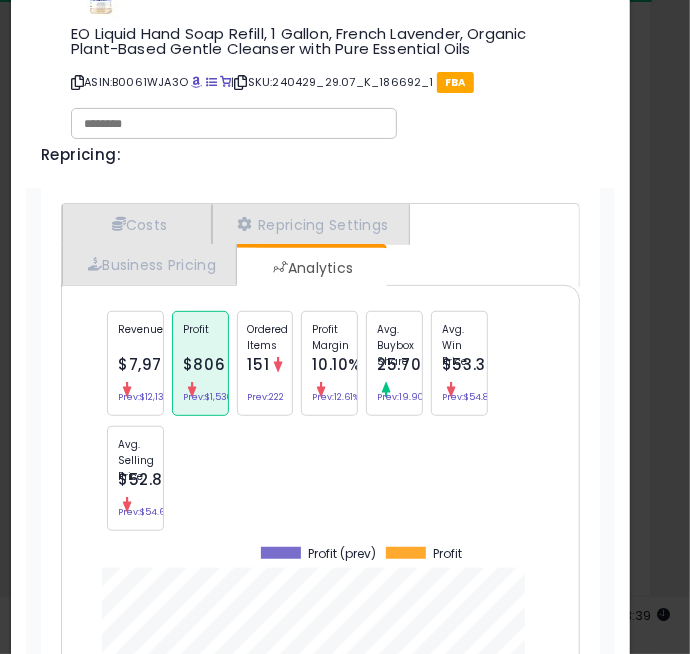scroll, scrollTop: 999198, scrollLeft: 999440, axis: both 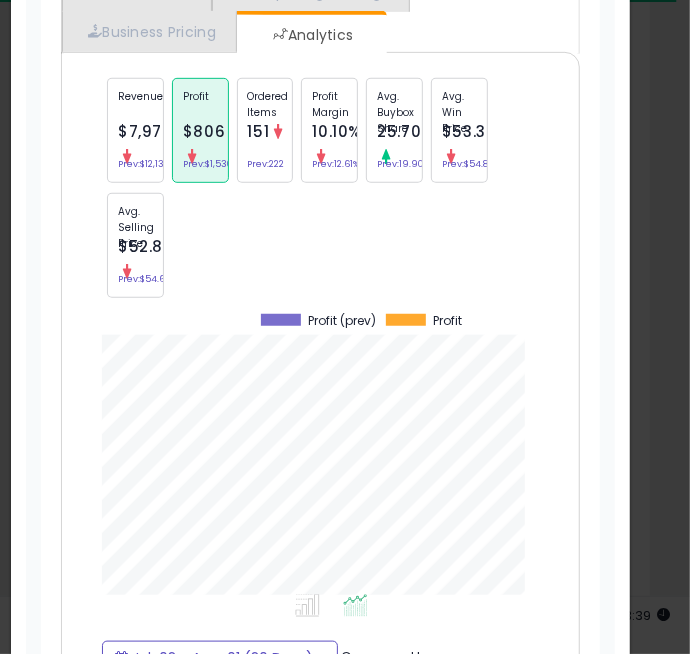 click on "Ordered Items
151
Prev:  222" 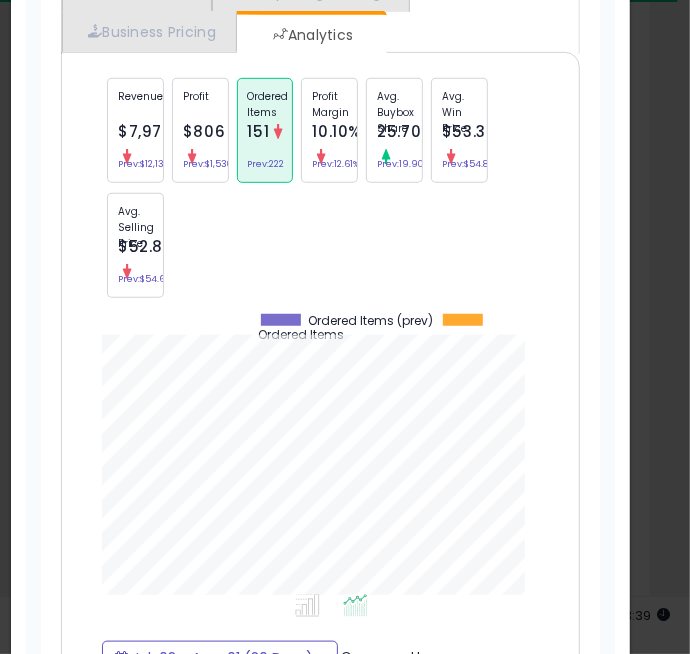 scroll, scrollTop: 999198, scrollLeft: 999440, axis: both 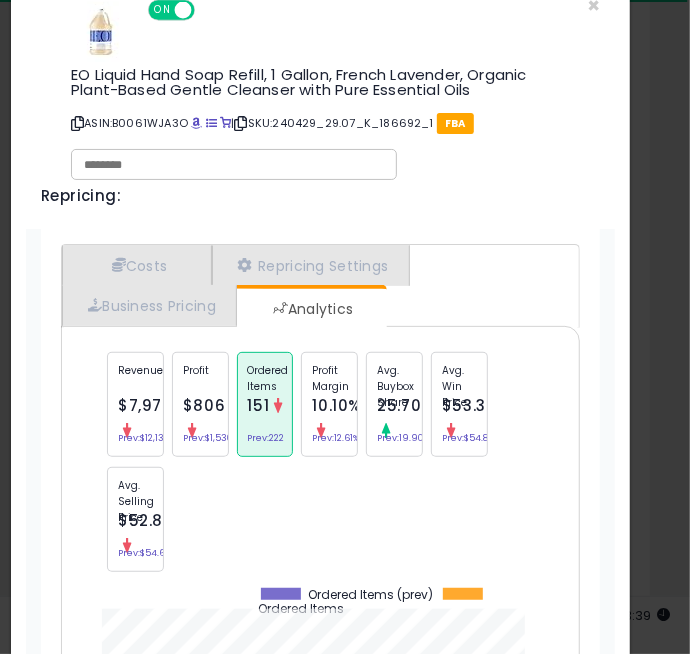 click on "× Close
EO Liquid Hand Soap Refill, 1 Gallon, French Lavender, Organic Plant-Based Gentle Cleanser with Pure Essential Oils
ASIN:  [ASIN]
|
SKU:  [SKU]
FBA
Repricing:
ON   OFF" 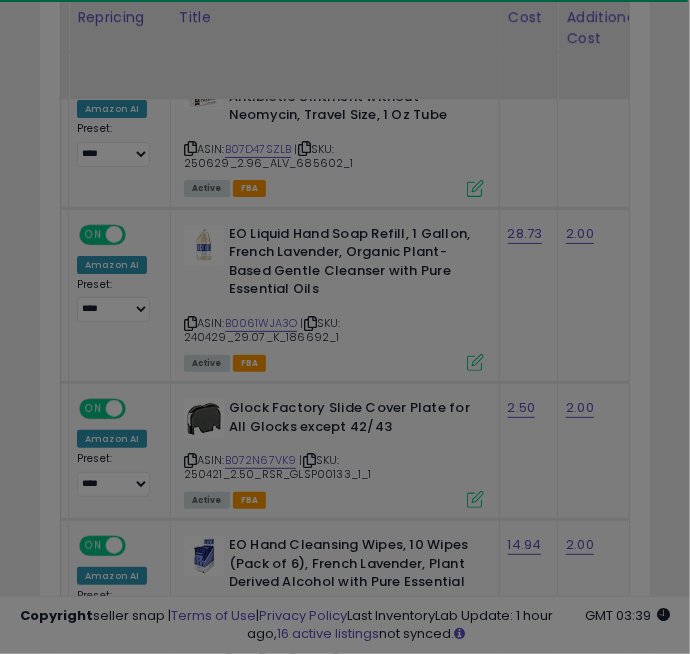 click on "× Close
EO Liquid Hand Soap Refill, 1 Gallon, French Lavender, Organic Plant-Based Gentle Cleanser with Pure Essential Oils
ASIN:  [ASIN]
|
SKU:  [SKU]
FBA
Repricing:
ON   OFF" 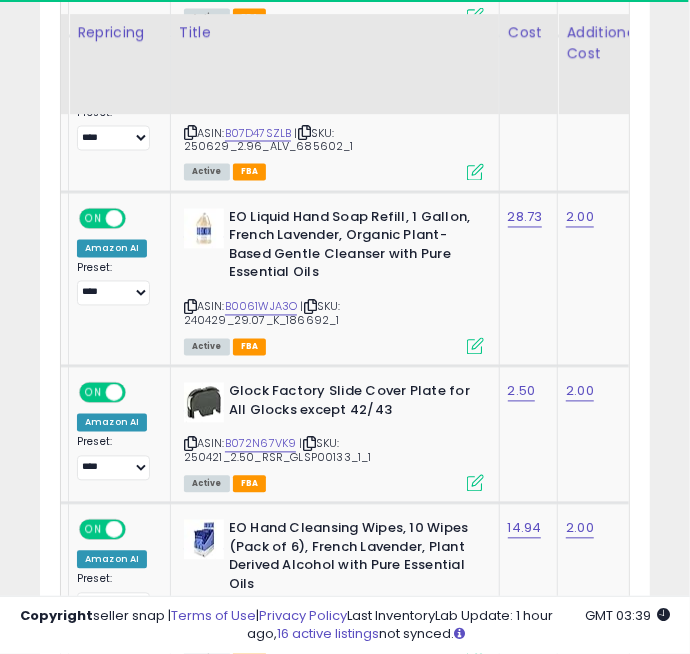 scroll, scrollTop: 3494, scrollLeft: 0, axis: vertical 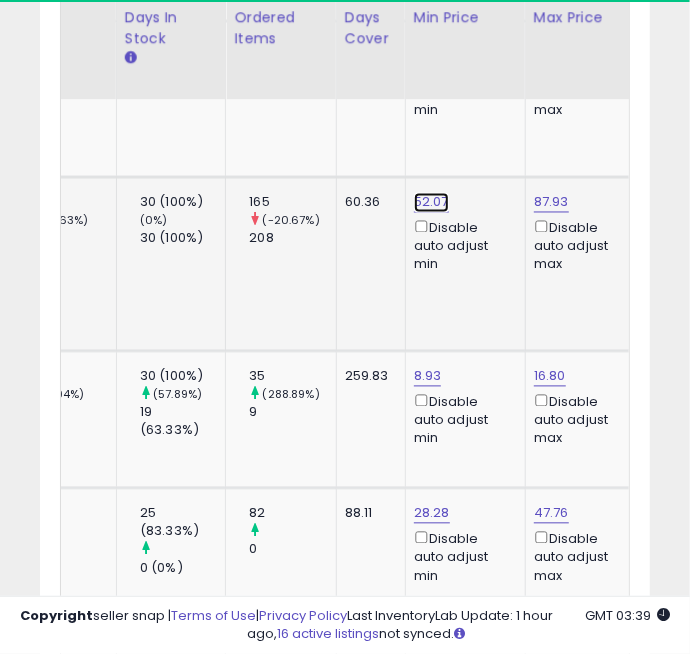 click on "52.07" at bounding box center [430, -1306] 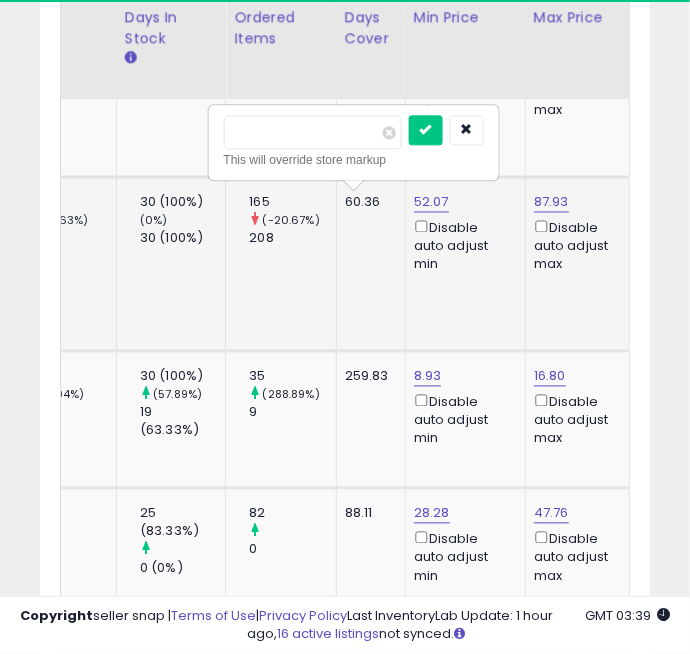 type on "****" 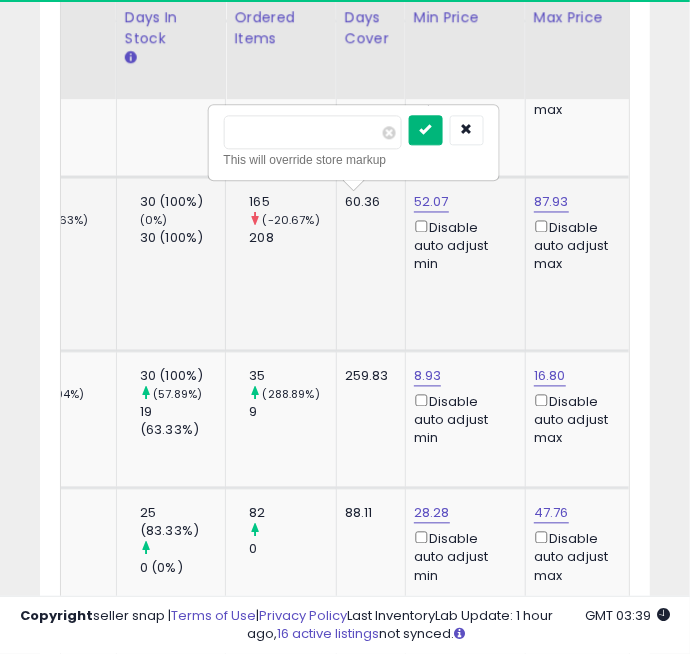 click at bounding box center [426, 131] 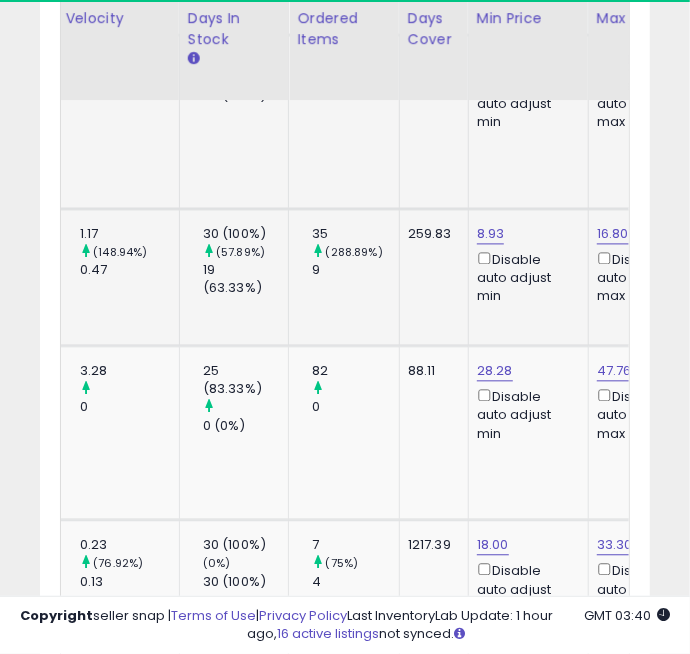 click on "Disable auto adjust max" at bounding box center (645, 277) 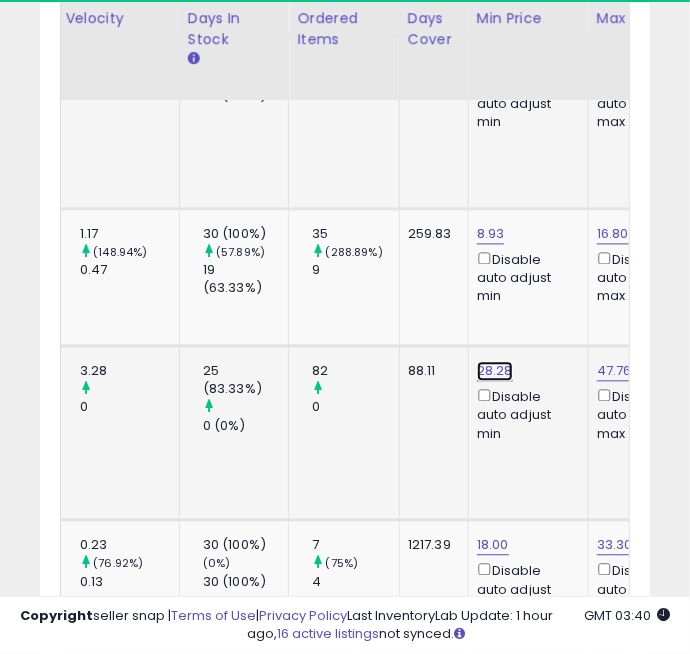 click on "28.28" at bounding box center [493, -1449] 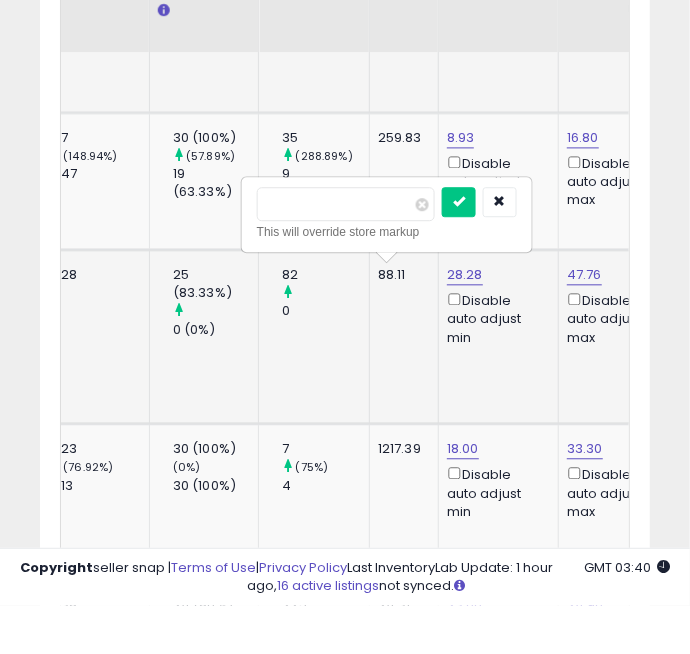 type on "*" 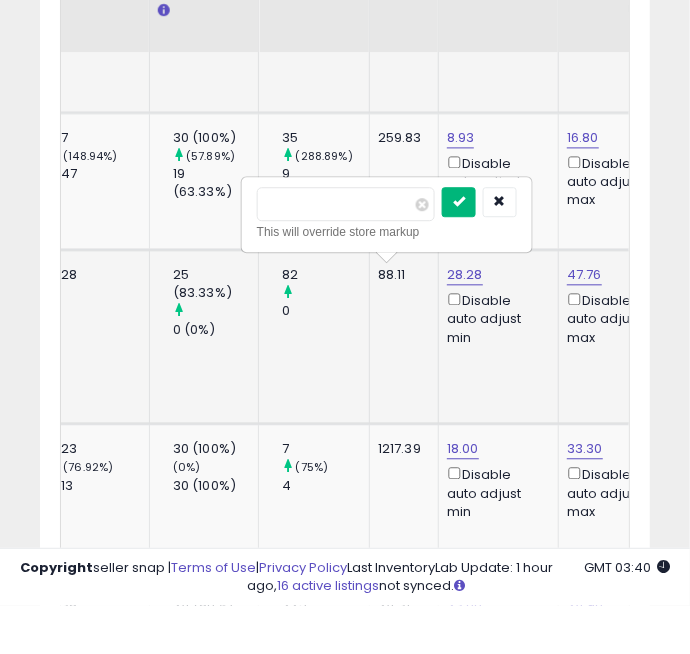 click at bounding box center [459, 249] 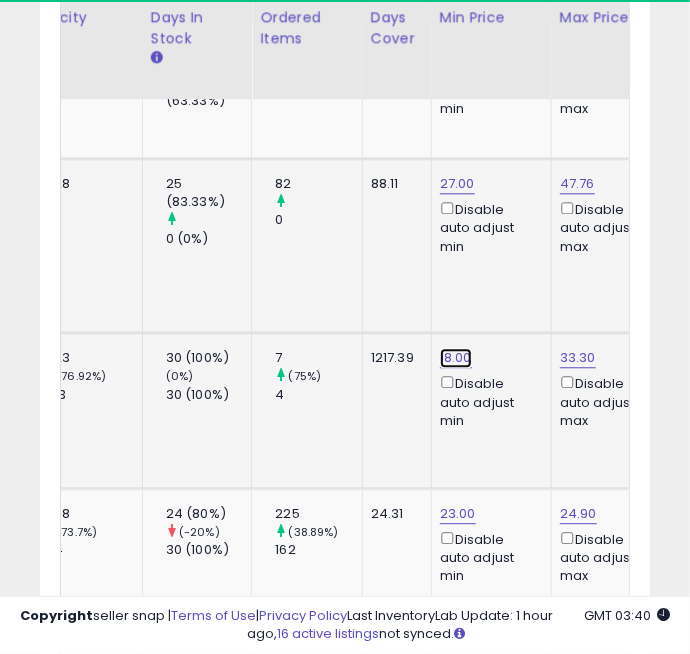 click on "18.00" at bounding box center [456, -1636] 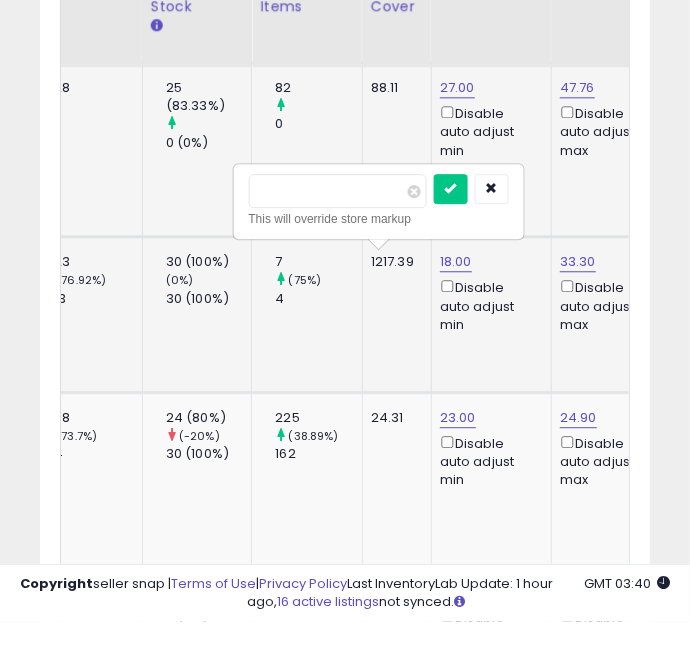 type on "*" 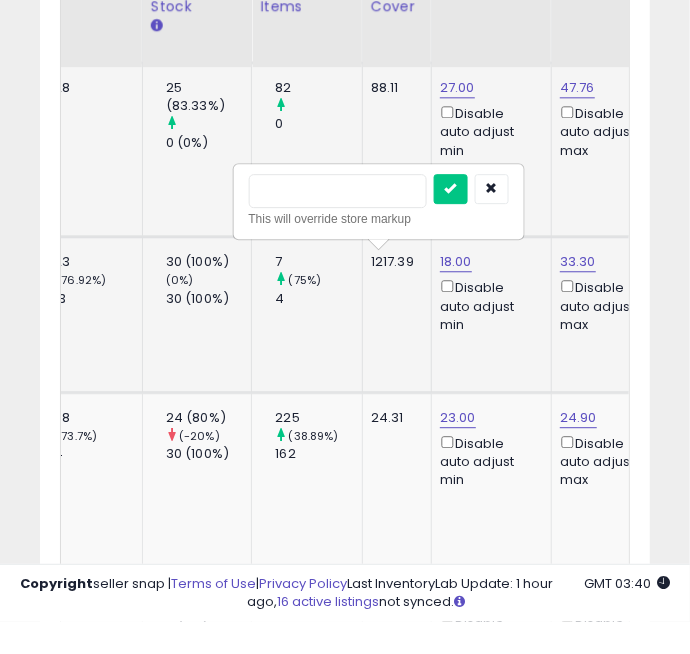 type on "**" 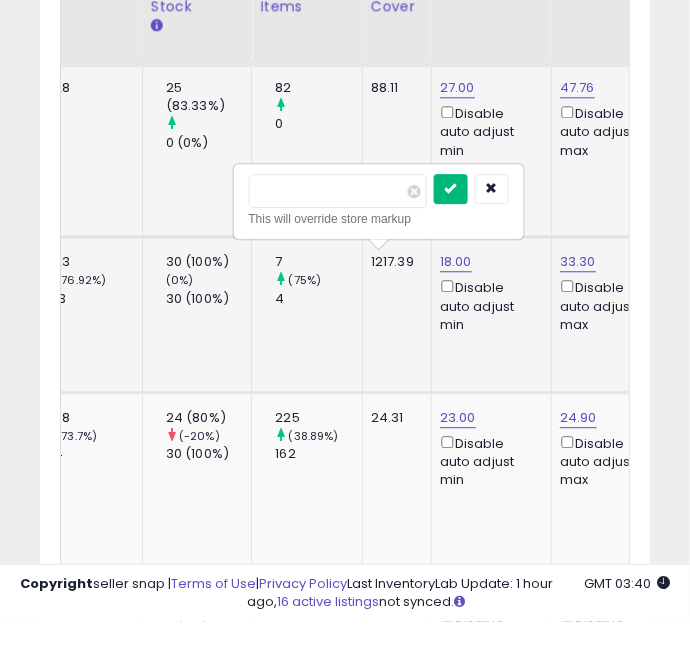 click at bounding box center (451, 221) 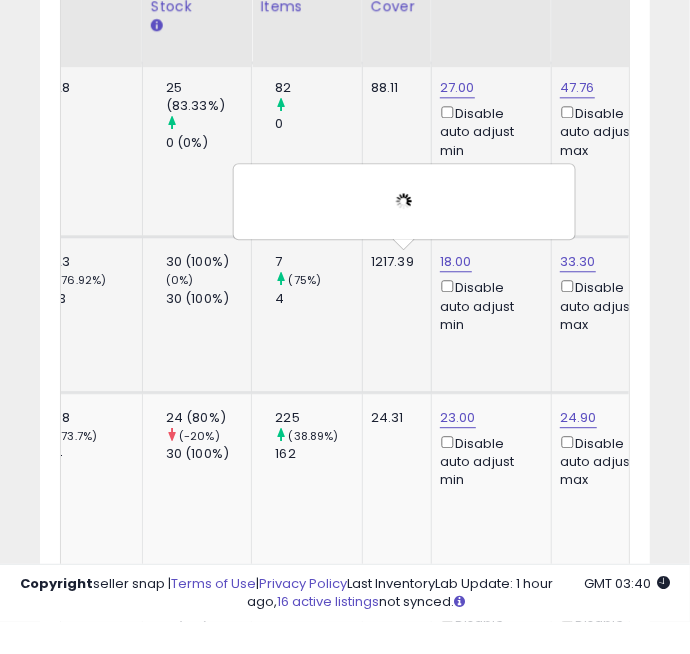 click on "** This will override store markup" at bounding box center [405, 233] 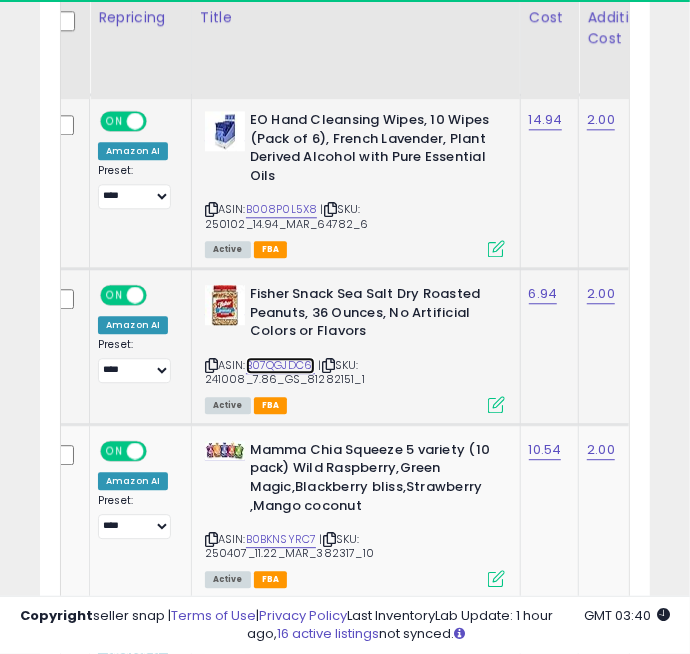 click on "B07QGJDC61" at bounding box center (281, 365) 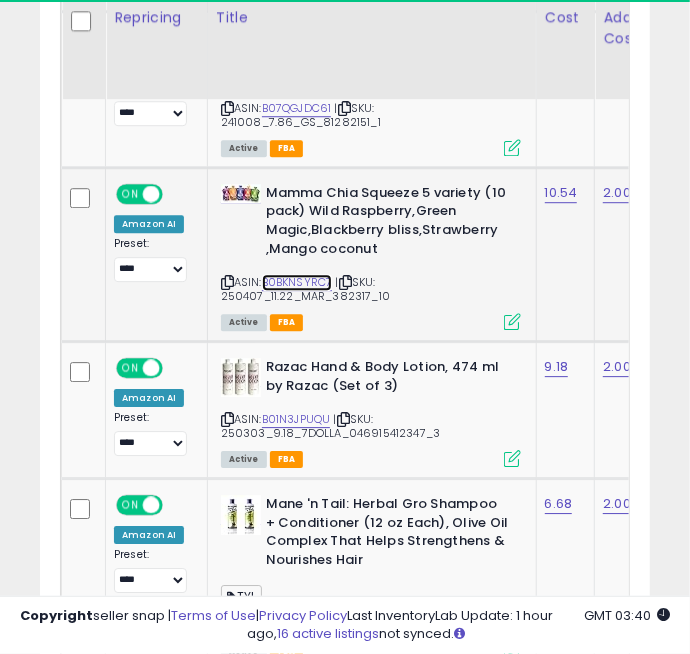 click on "B0BKNSYRC7" at bounding box center (297, 282) 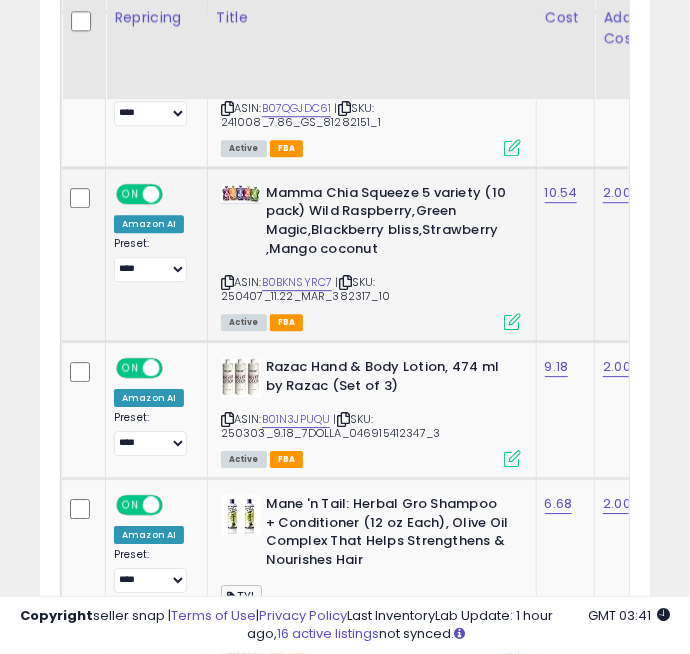 click at bounding box center [512, 321] 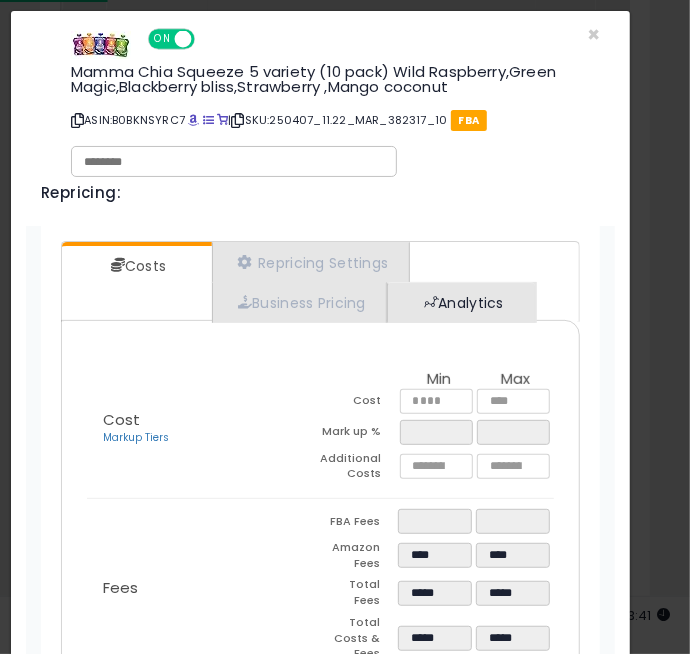click on "Analytics" at bounding box center (461, 302) 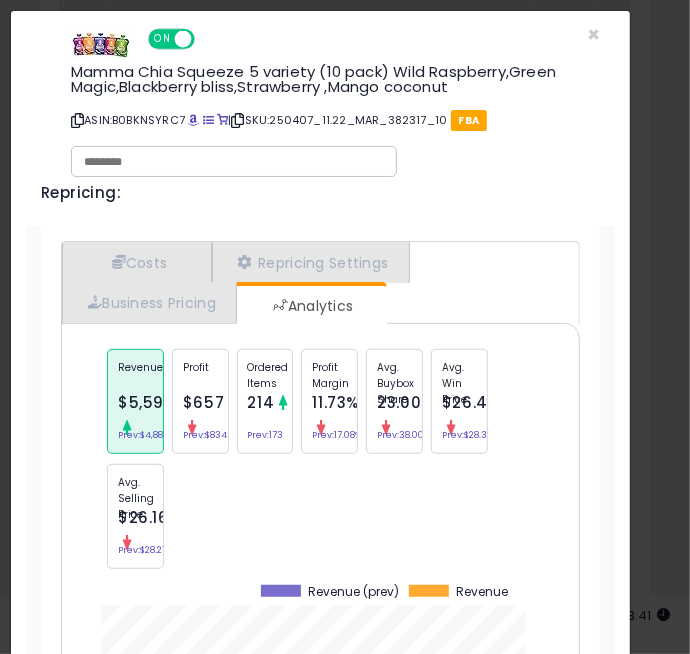 click on "Profit" at bounding box center [200, 375] 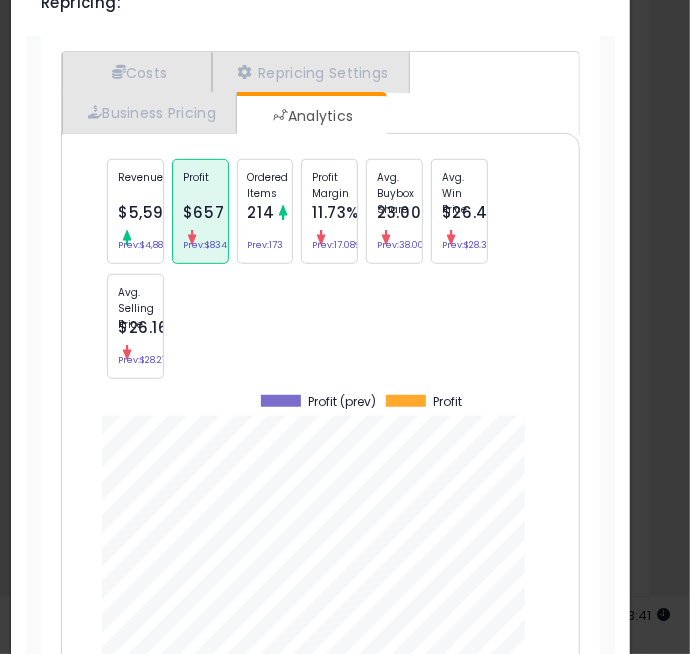 click on "214" at bounding box center (261, 212) 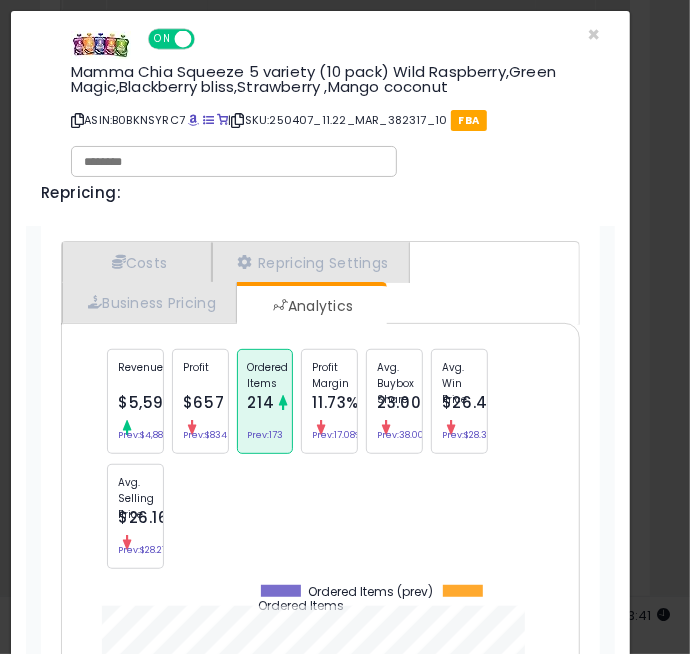 click on "Repricing:
ON   OFF" at bounding box center [320, 36] 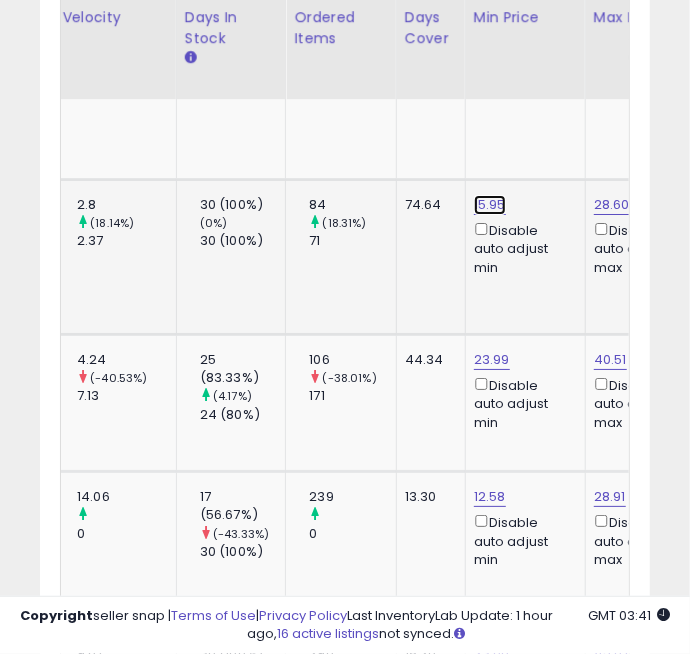 click on "15.95" at bounding box center [490, -2448] 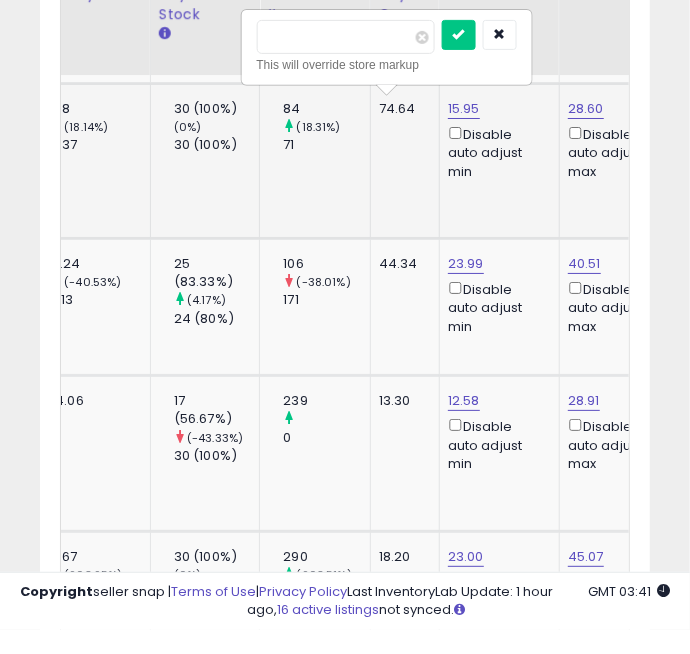 type on "****" 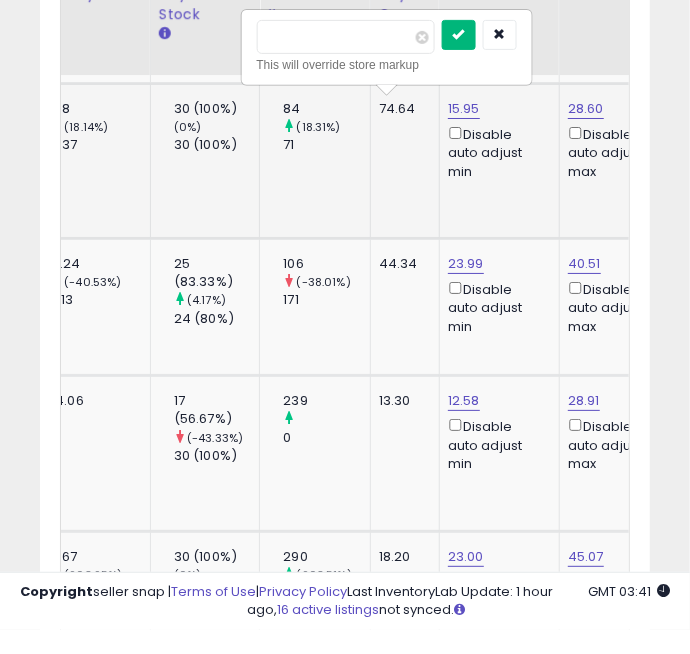 click at bounding box center (459, 59) 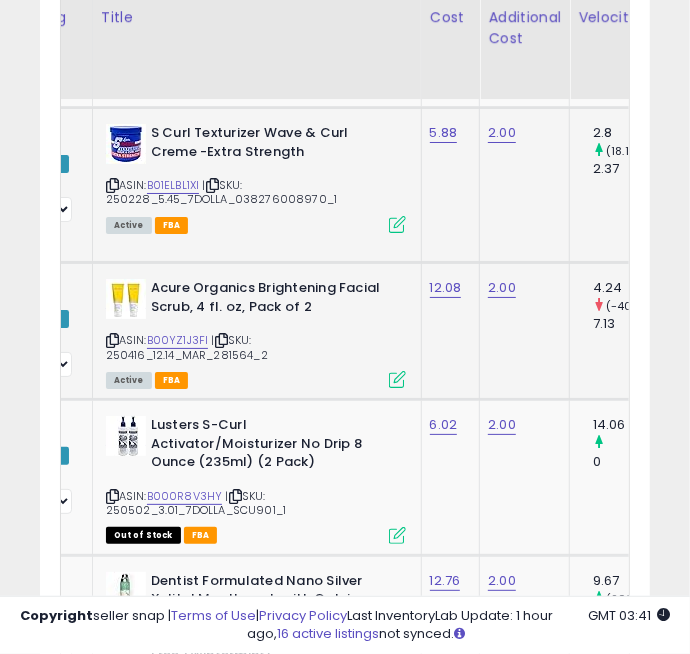click on "12.08" 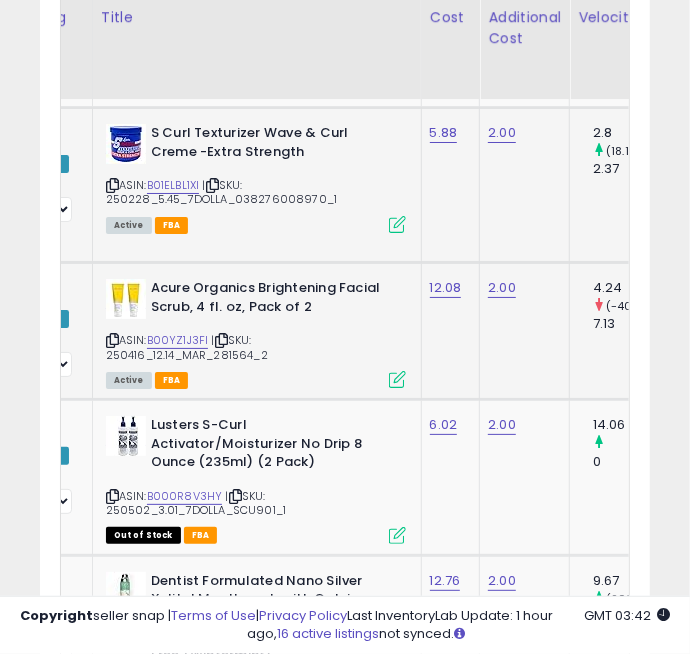 click at bounding box center (397, 379) 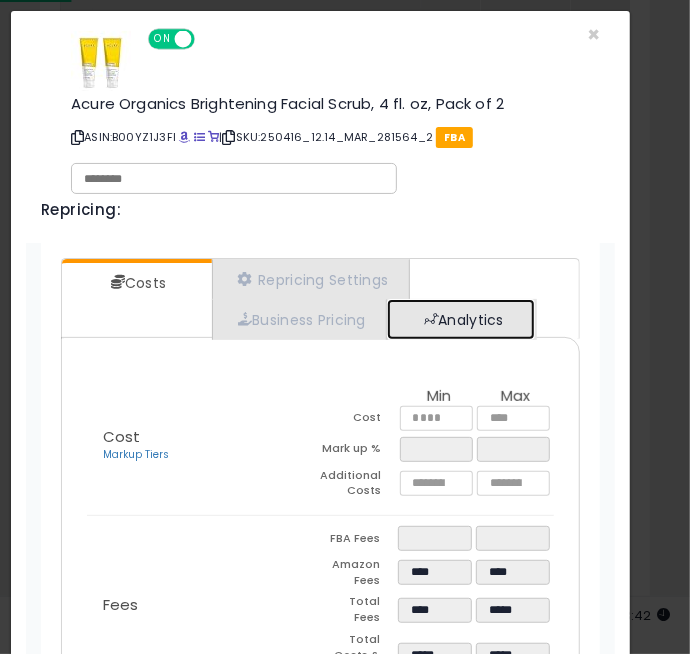 click on "Analytics" at bounding box center [461, 319] 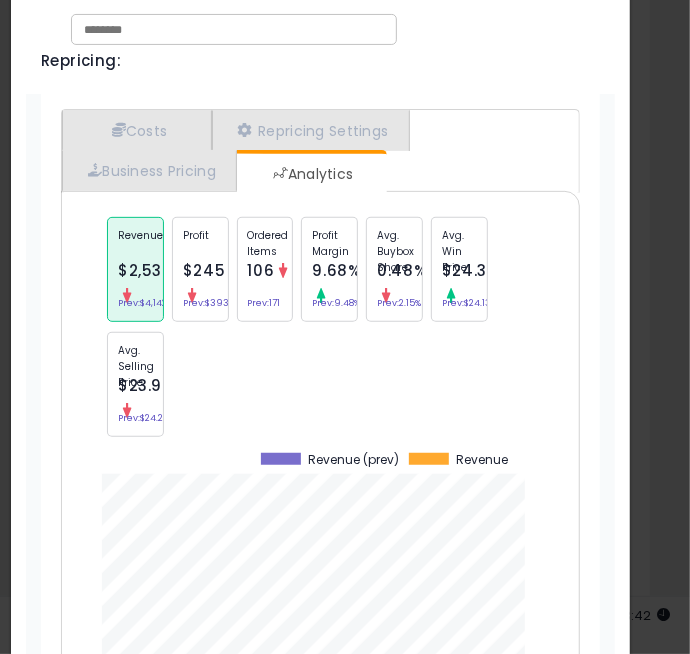 click on "Ordered Items
106
Prev:  171" 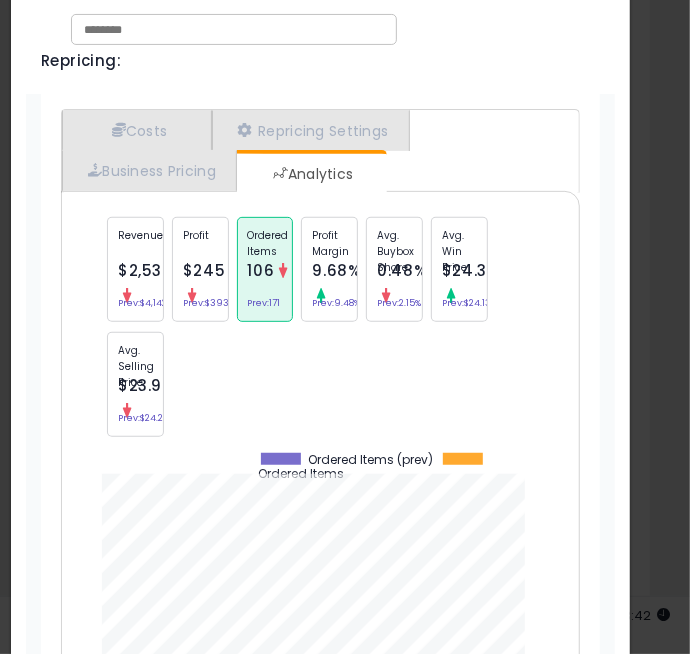 click on "Acure Organics Brightening Facial Scrub, 4 fl. oz, Pack of 2
ASIN:  [ASIN]
|
SKU:  [SKU]
FBA
Repricing:
ON   OFF
Retrieving listing data..." 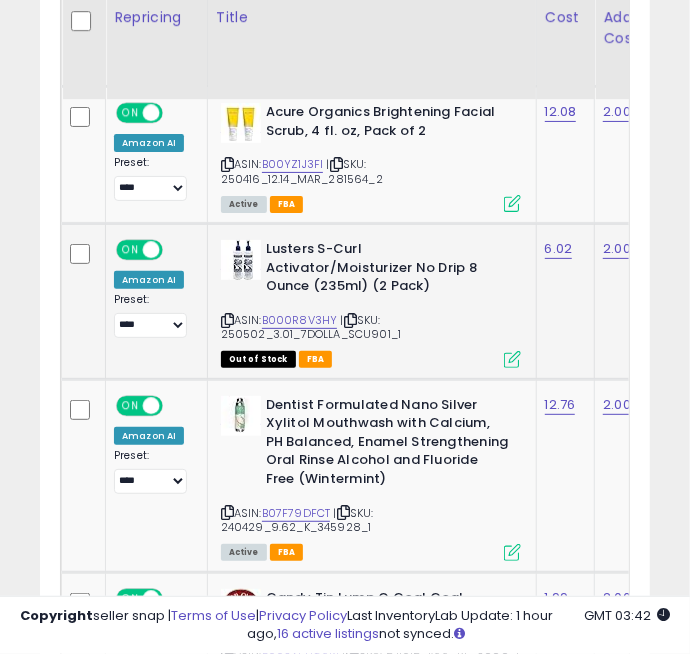 click at bounding box center [227, 320] 